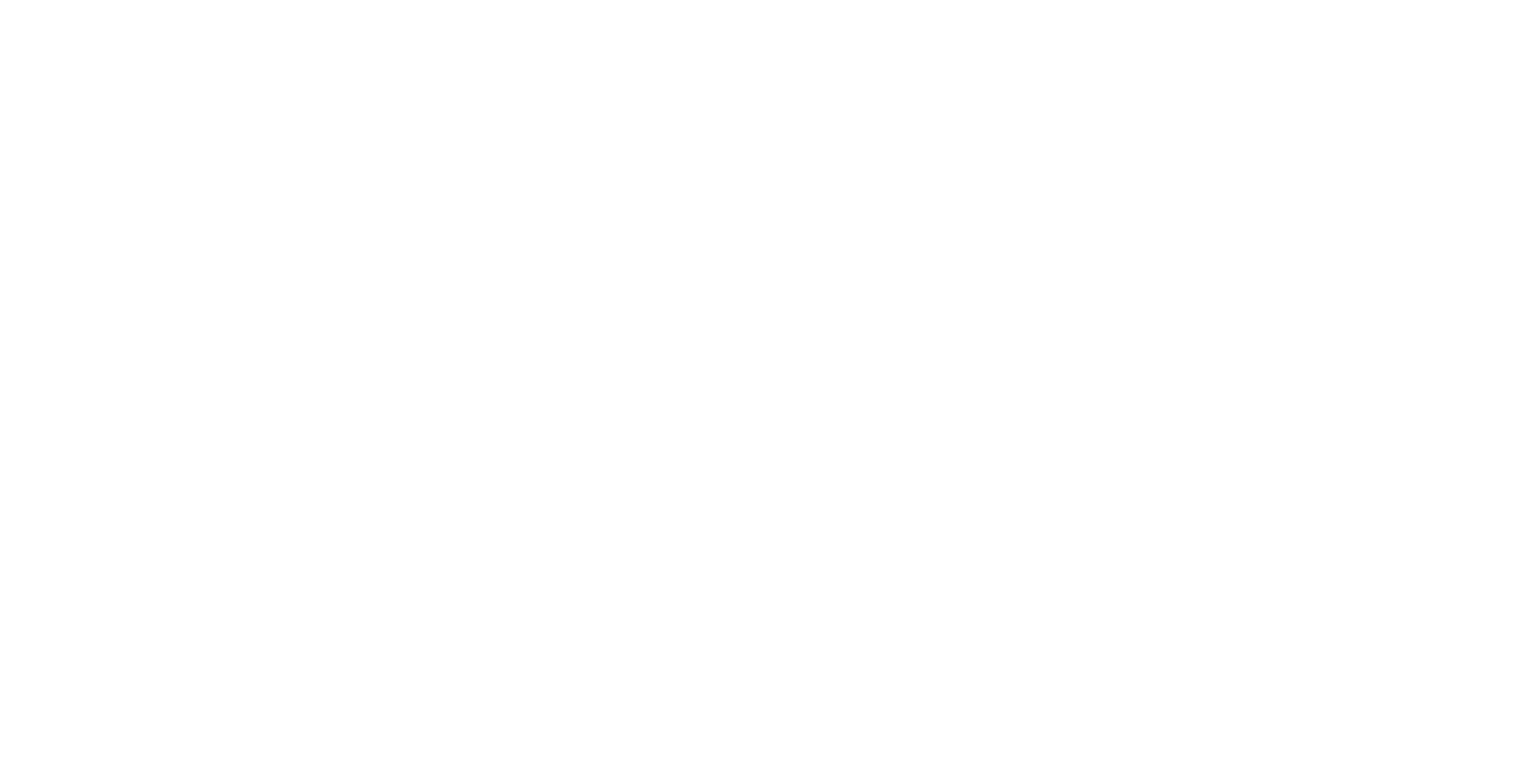 scroll, scrollTop: 0, scrollLeft: 0, axis: both 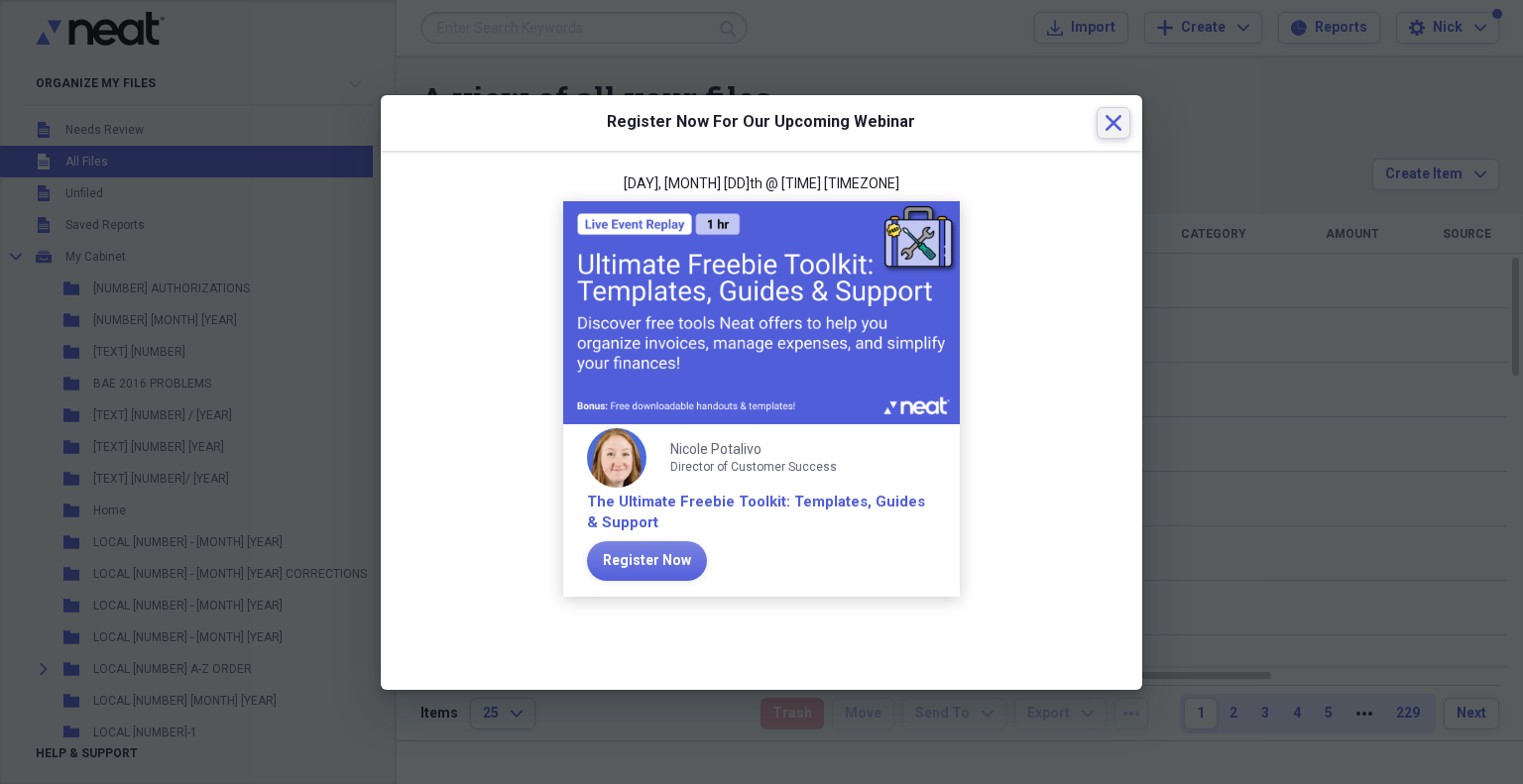 click on "Close" at bounding box center [1113, 123] 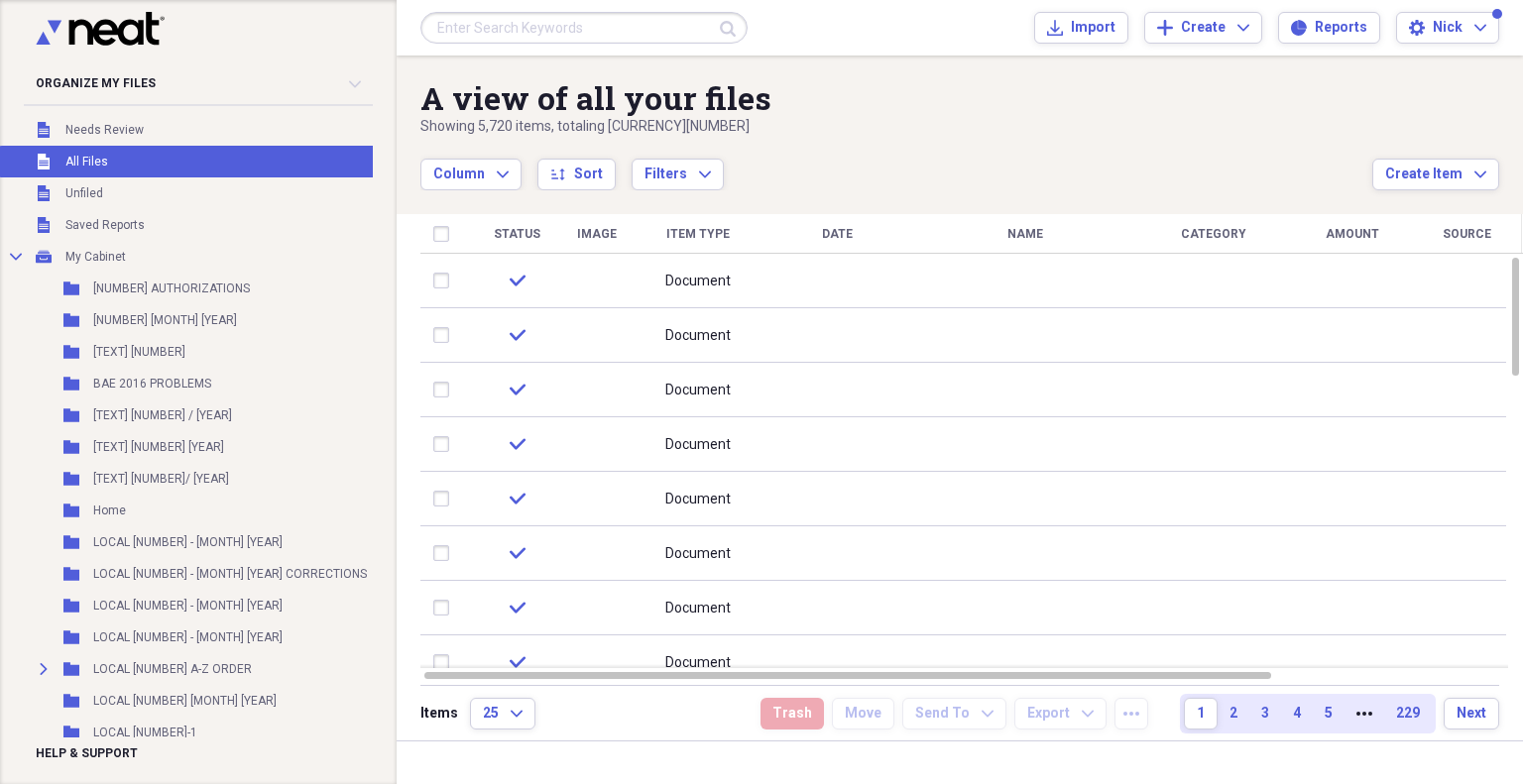 click at bounding box center (584, 28) 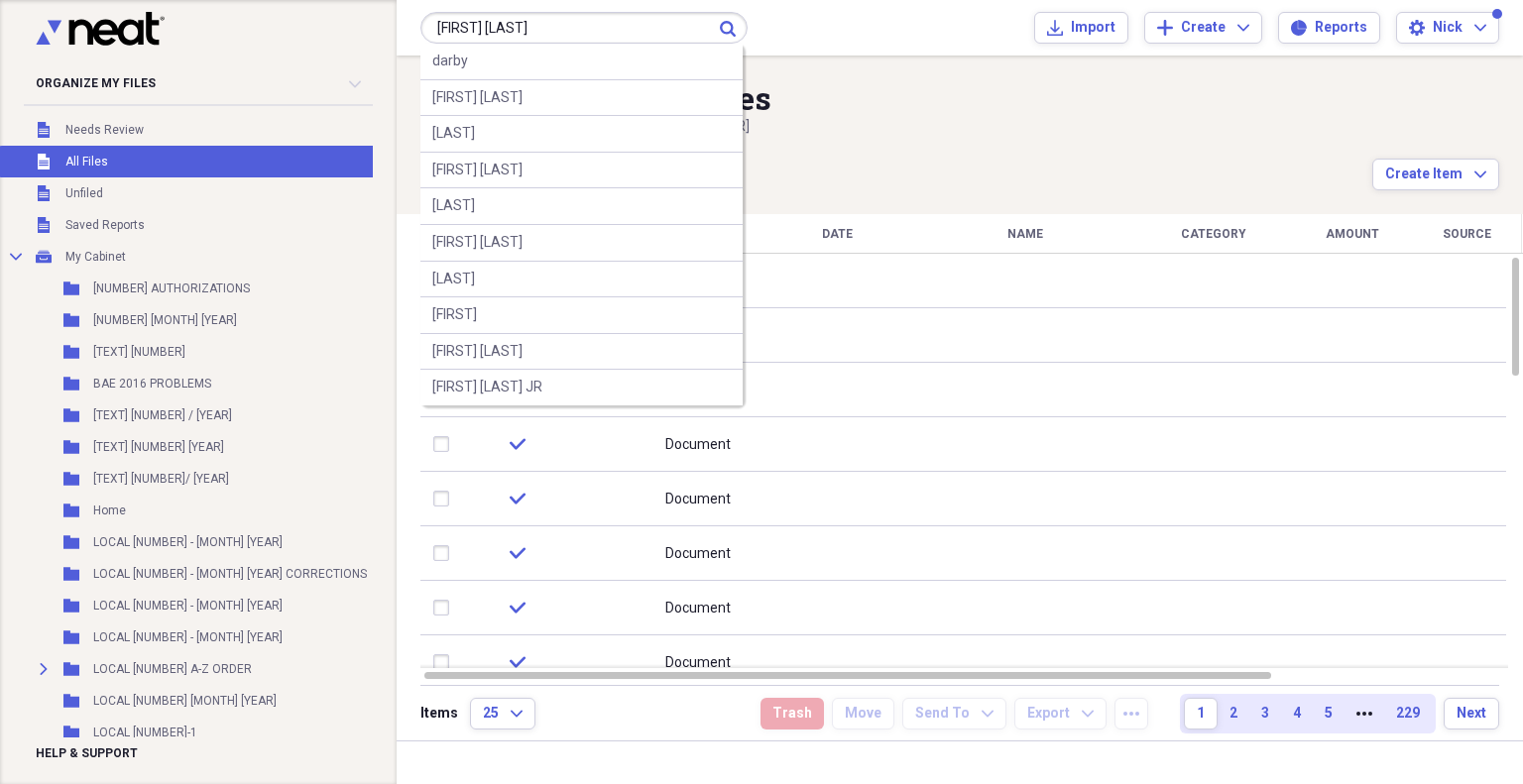 type on "[FIRST] [LAST]" 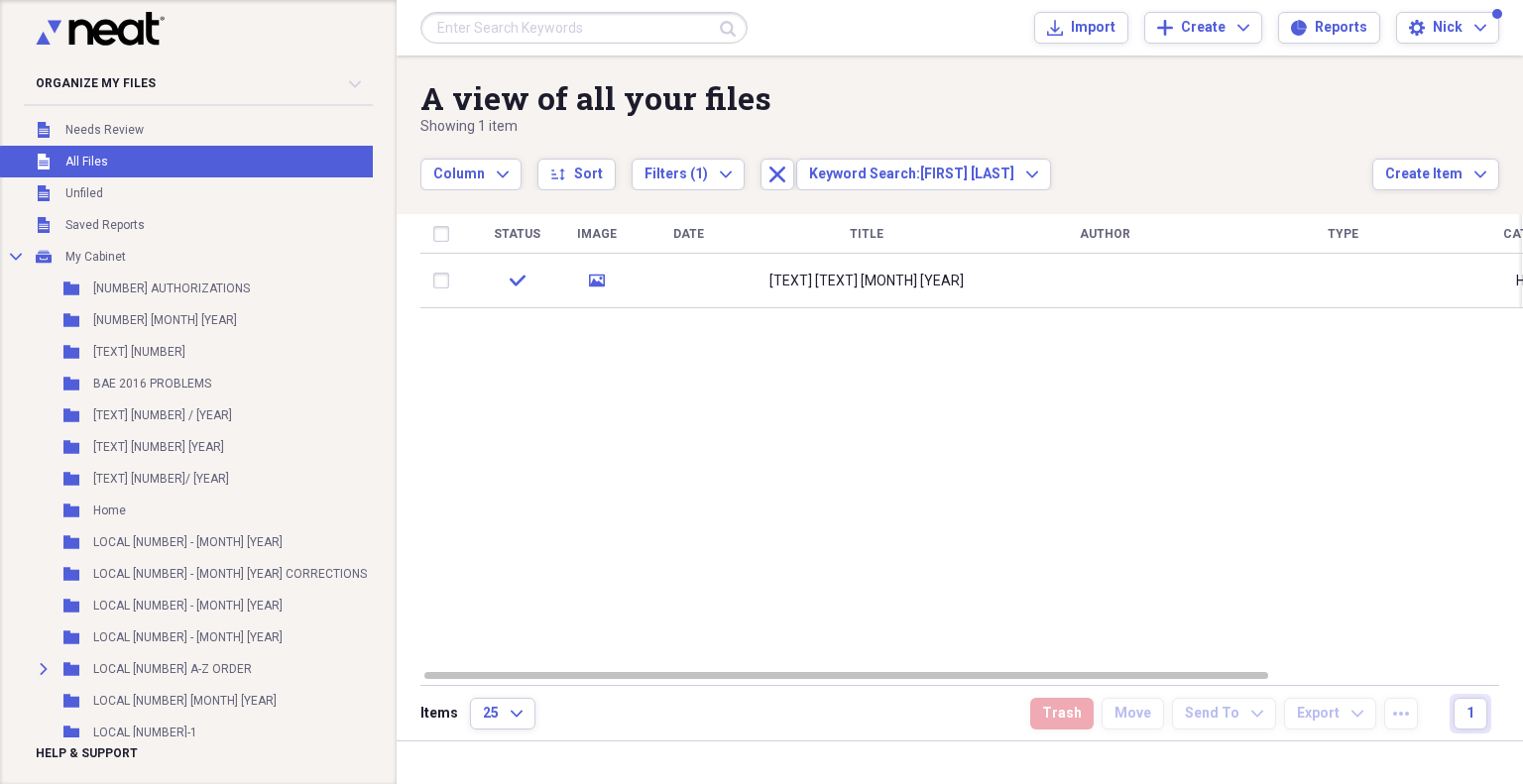 click at bounding box center (584, 28) 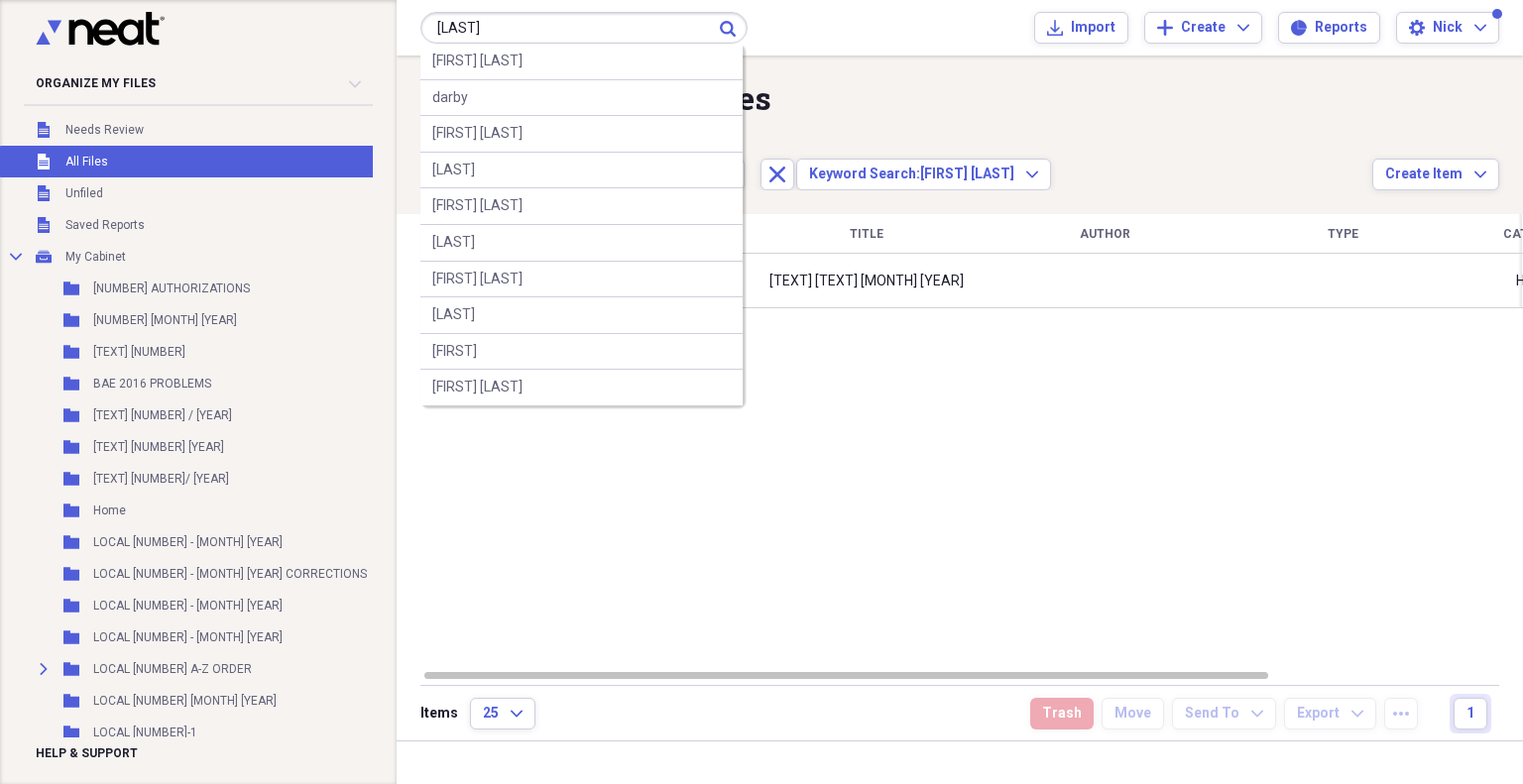 type on "[LAST]" 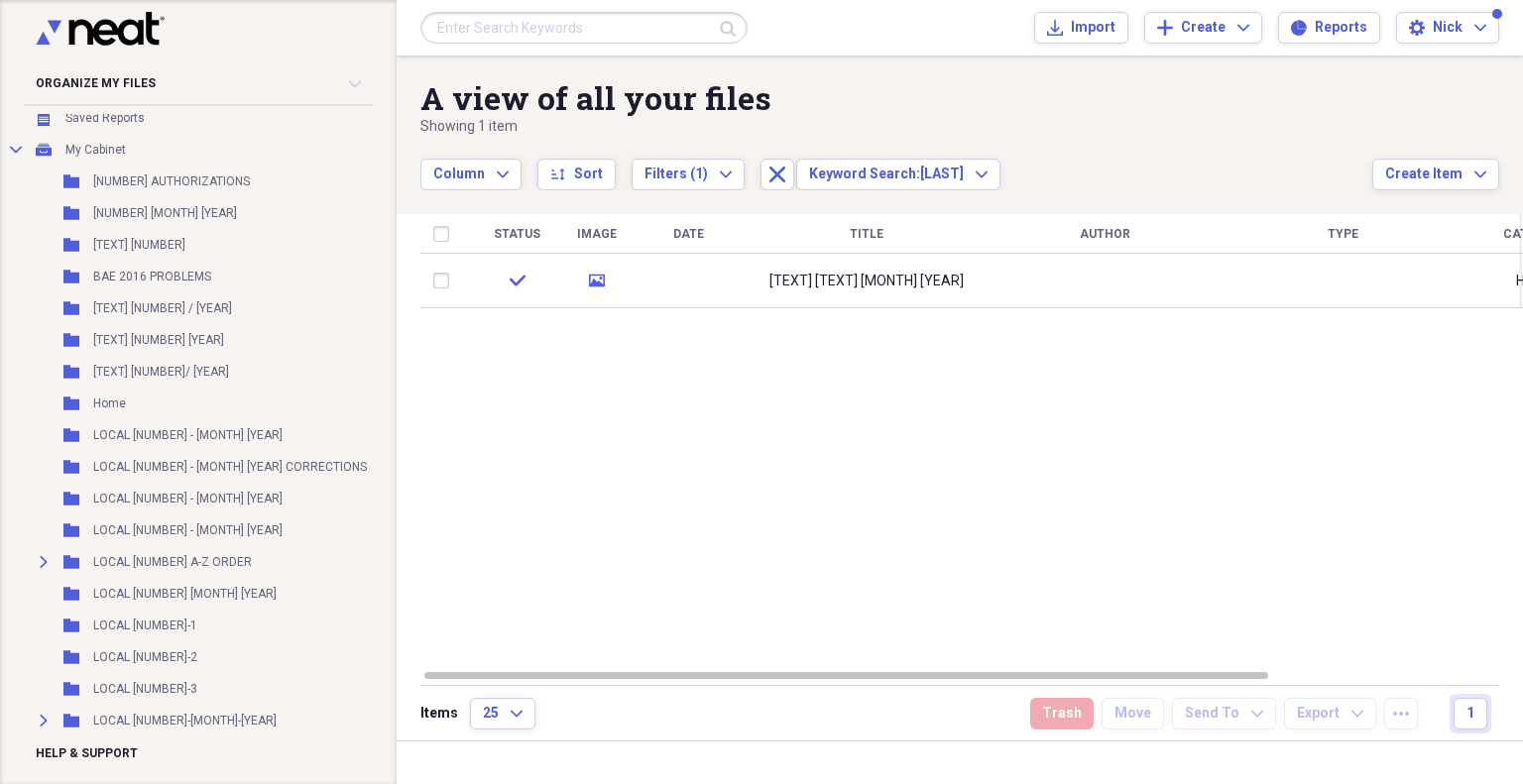 scroll, scrollTop: 111, scrollLeft: 0, axis: vertical 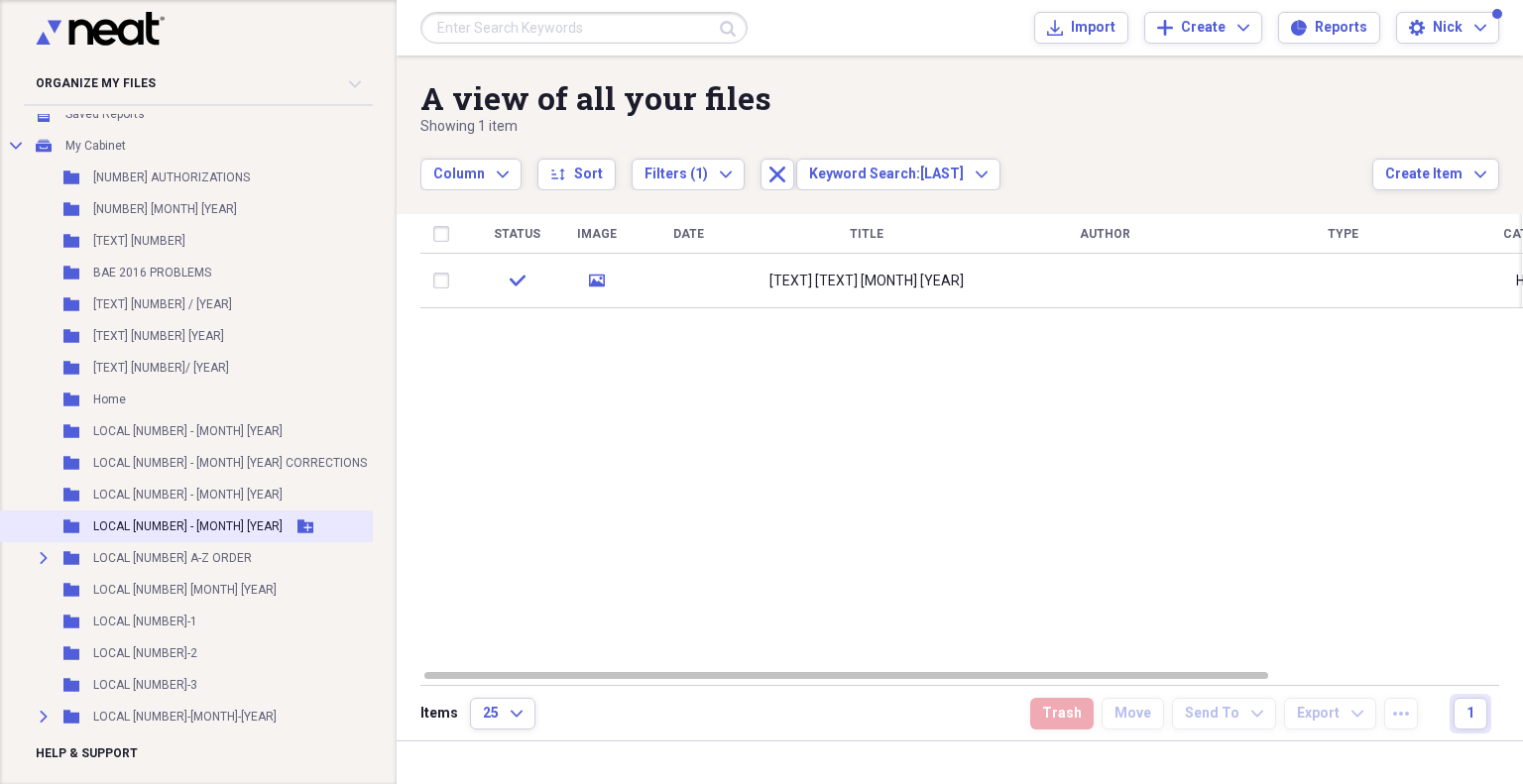 click on "LOCAL [NUMBER] - [MONTH] [YEAR]" at bounding box center (187, 526) 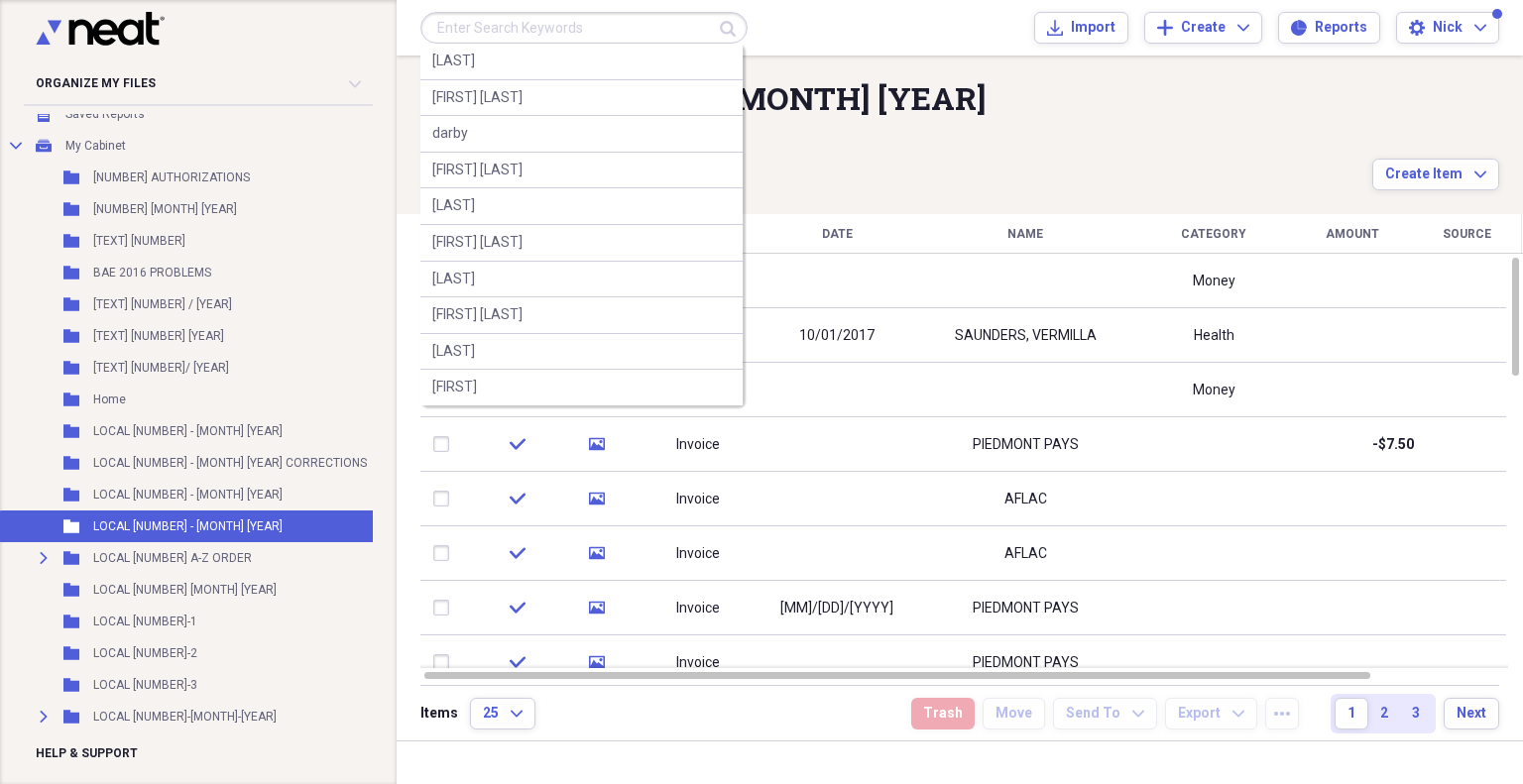 click at bounding box center [584, 28] 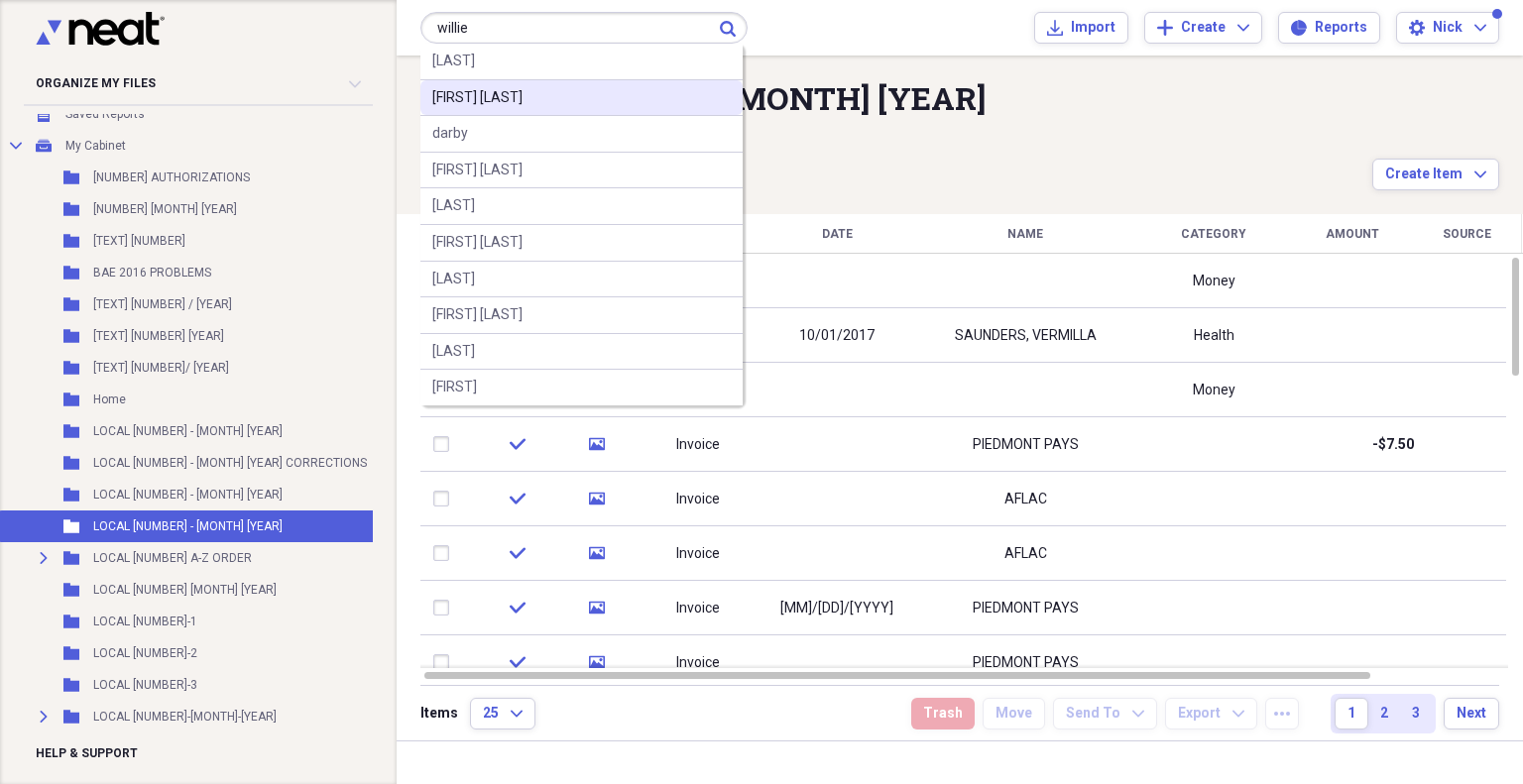 type on "willie" 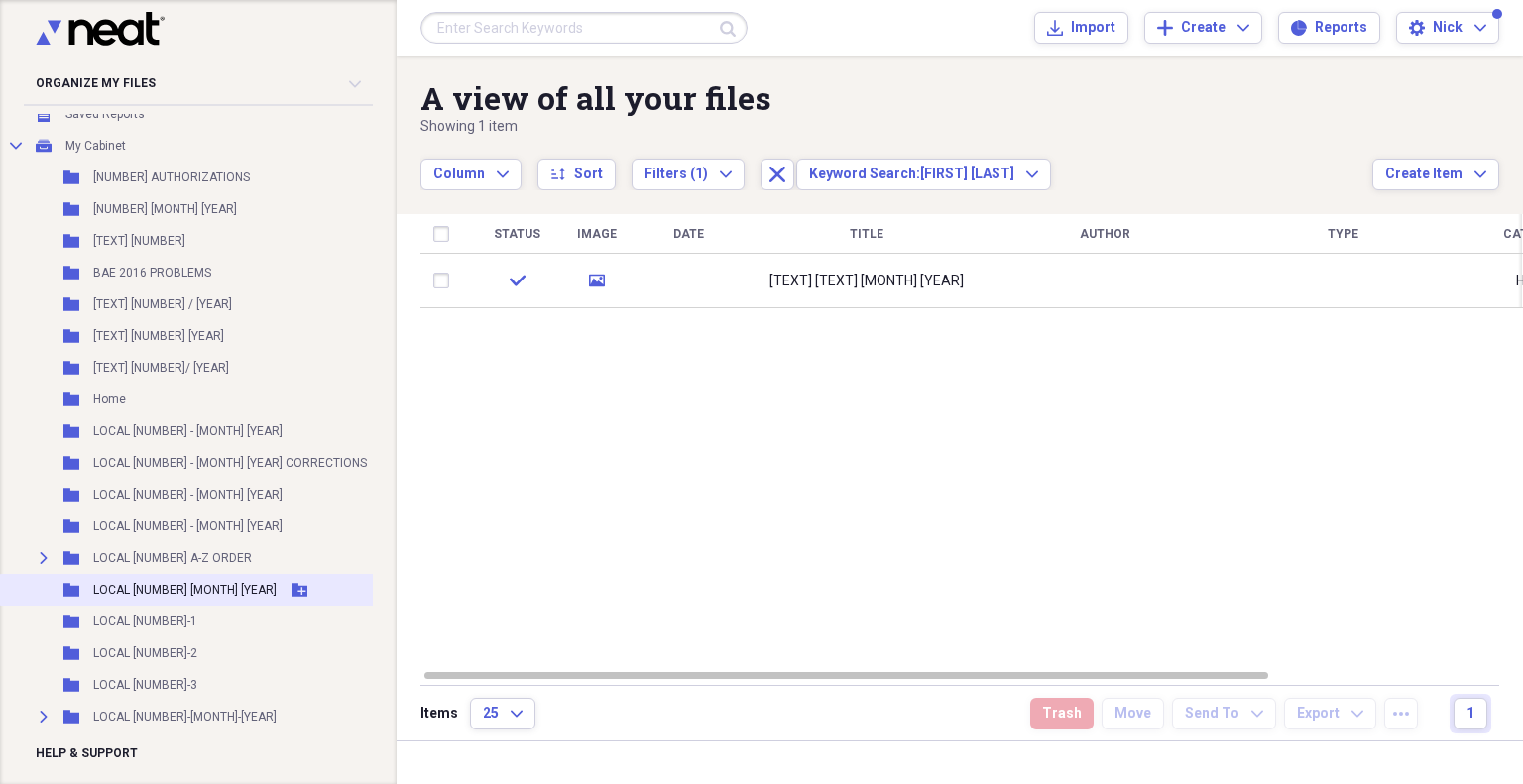 click on "LOCAL [NUMBER] [MONTH] [YEAR]" at bounding box center (184, 590) 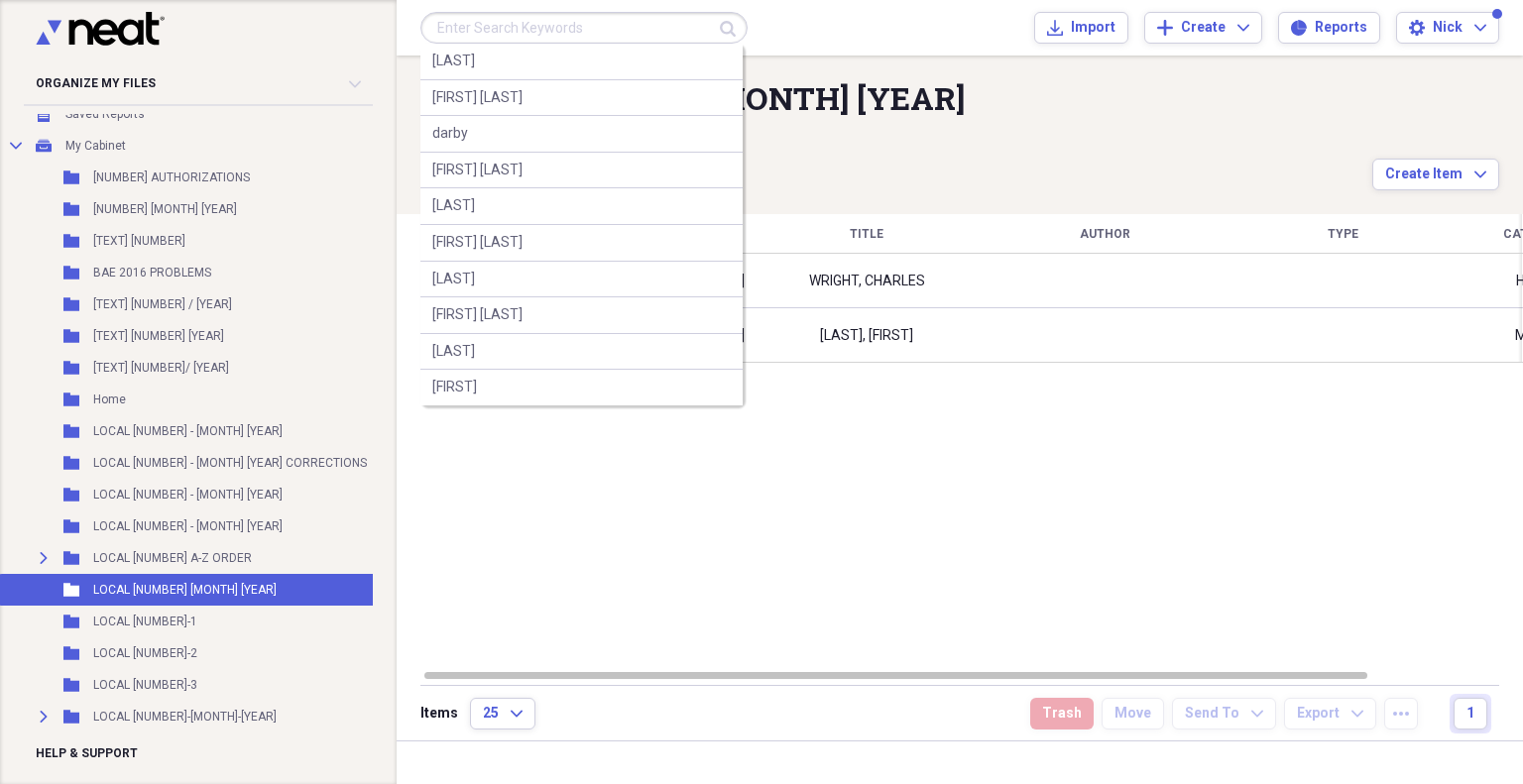 click at bounding box center (584, 28) 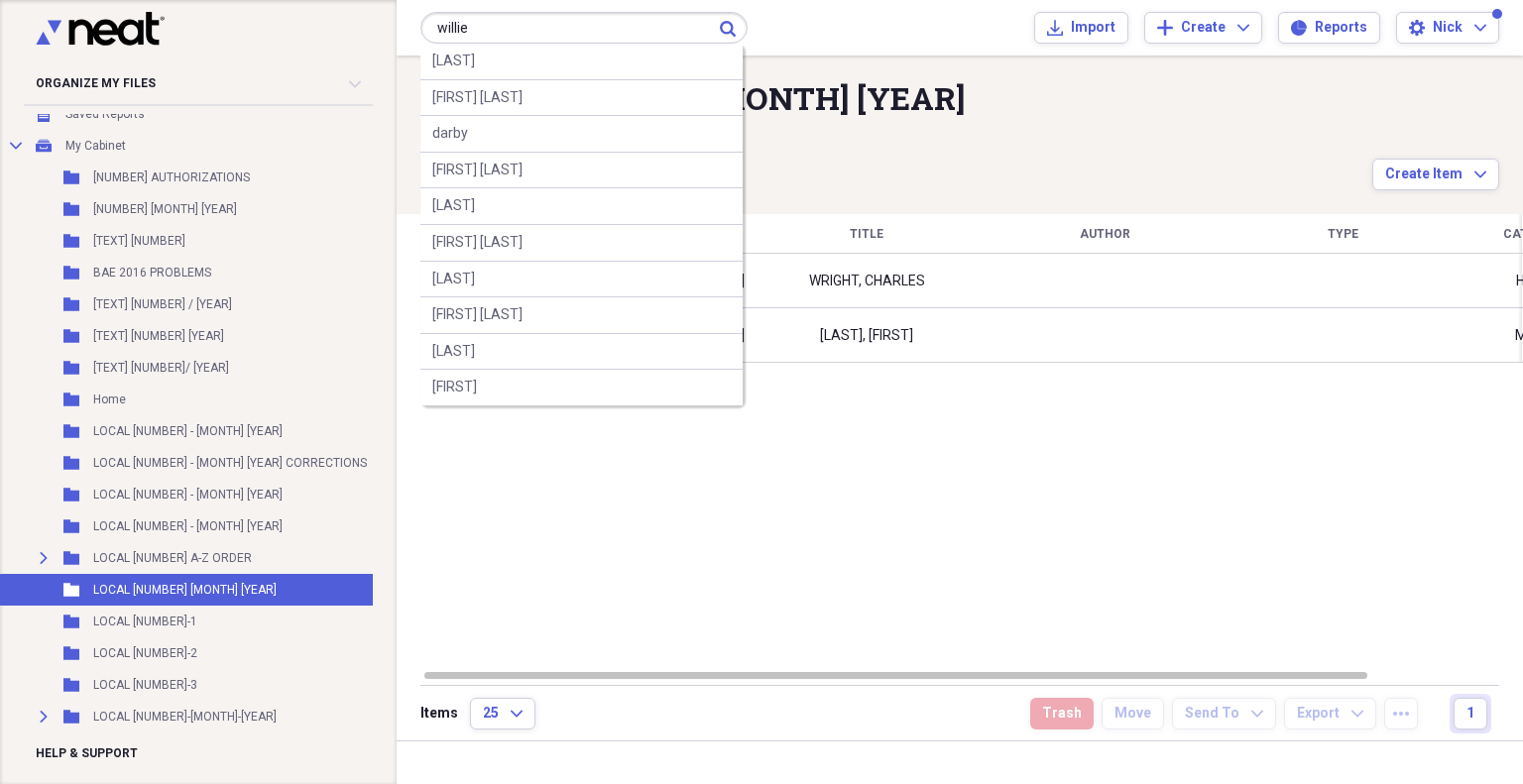 type on "willie" 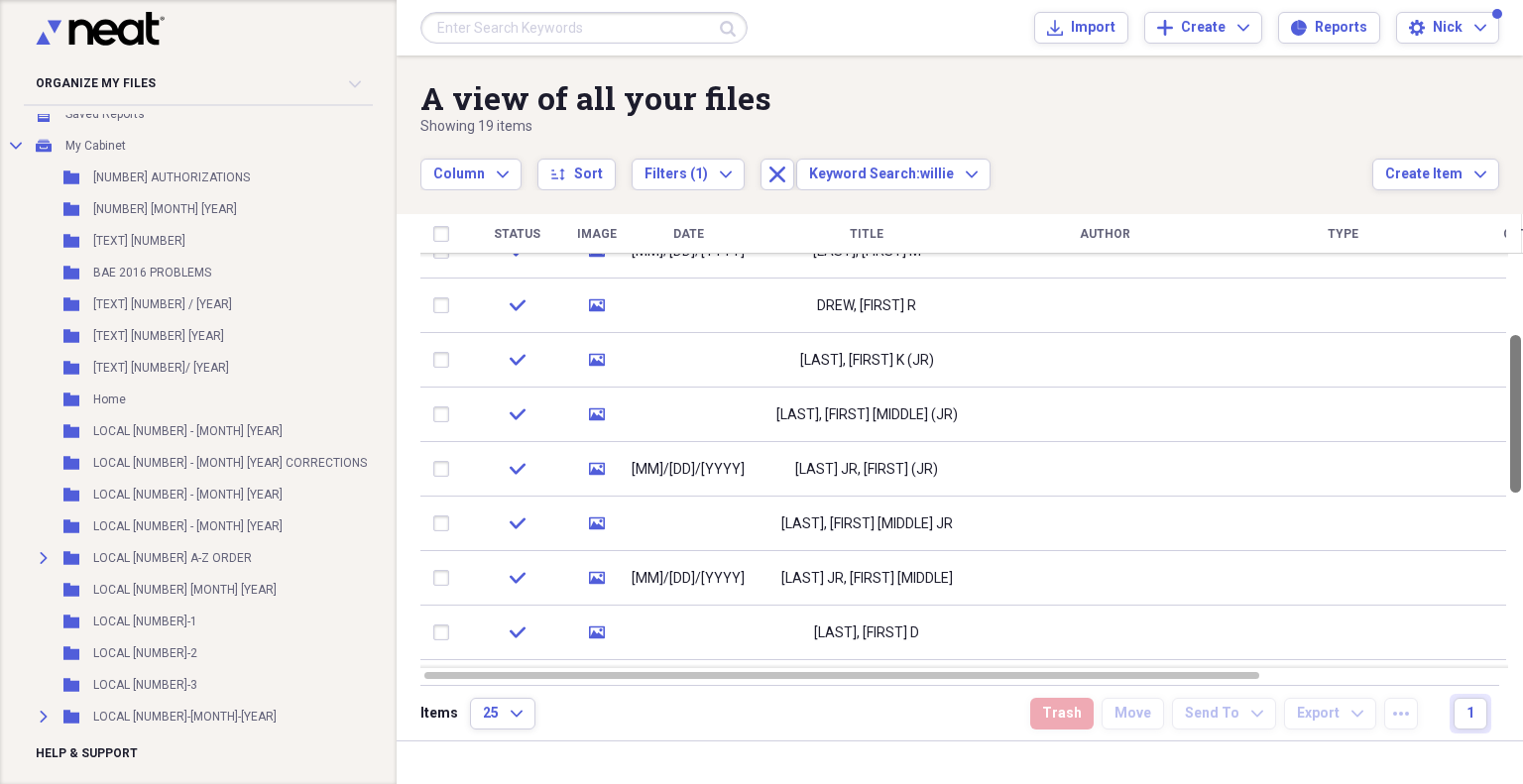drag, startPoint x: 1520, startPoint y: 398, endPoint x: 1522, endPoint y: 445, distance: 47.042534 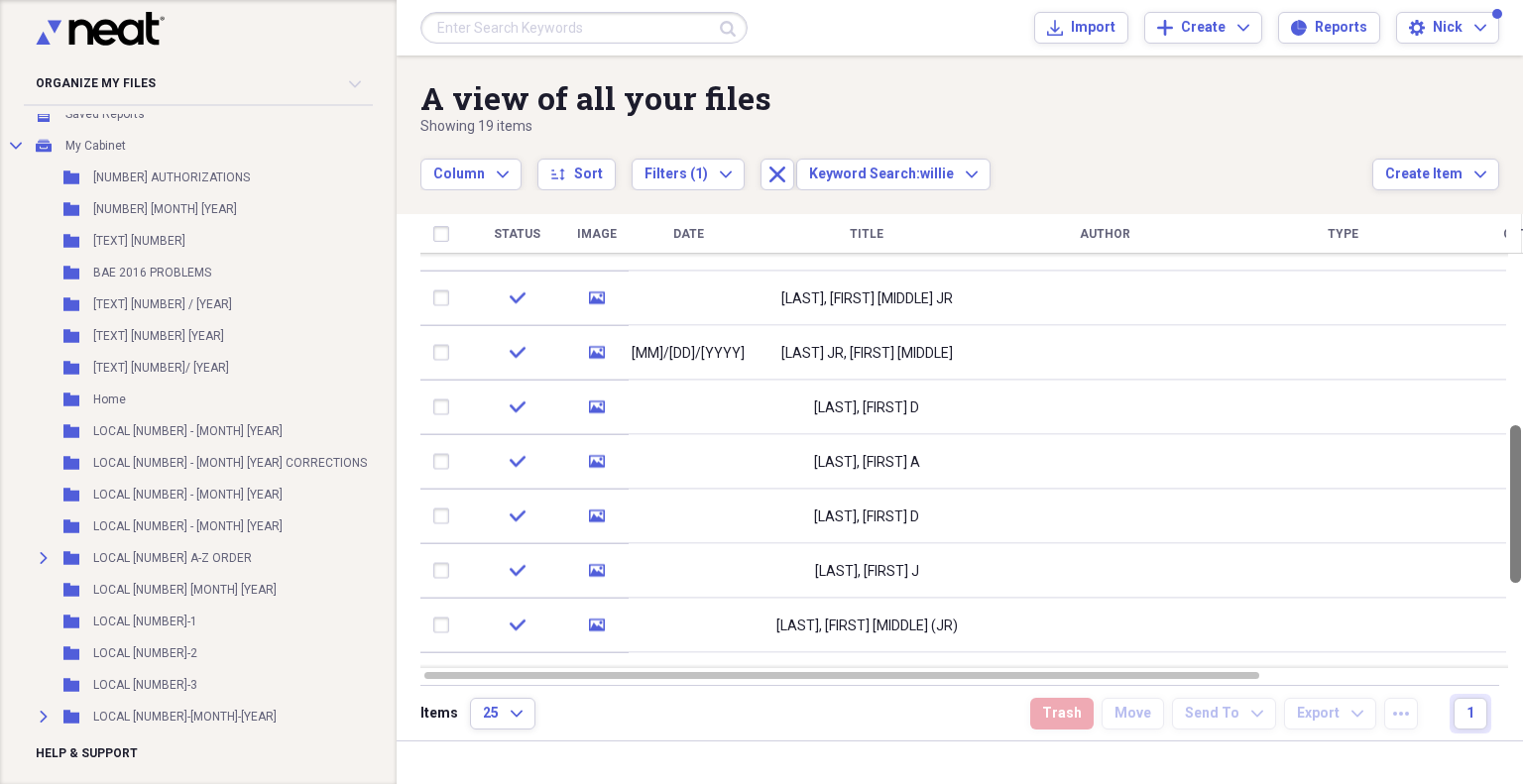 drag, startPoint x: 1522, startPoint y: 445, endPoint x: 1522, endPoint y: 546, distance: 101 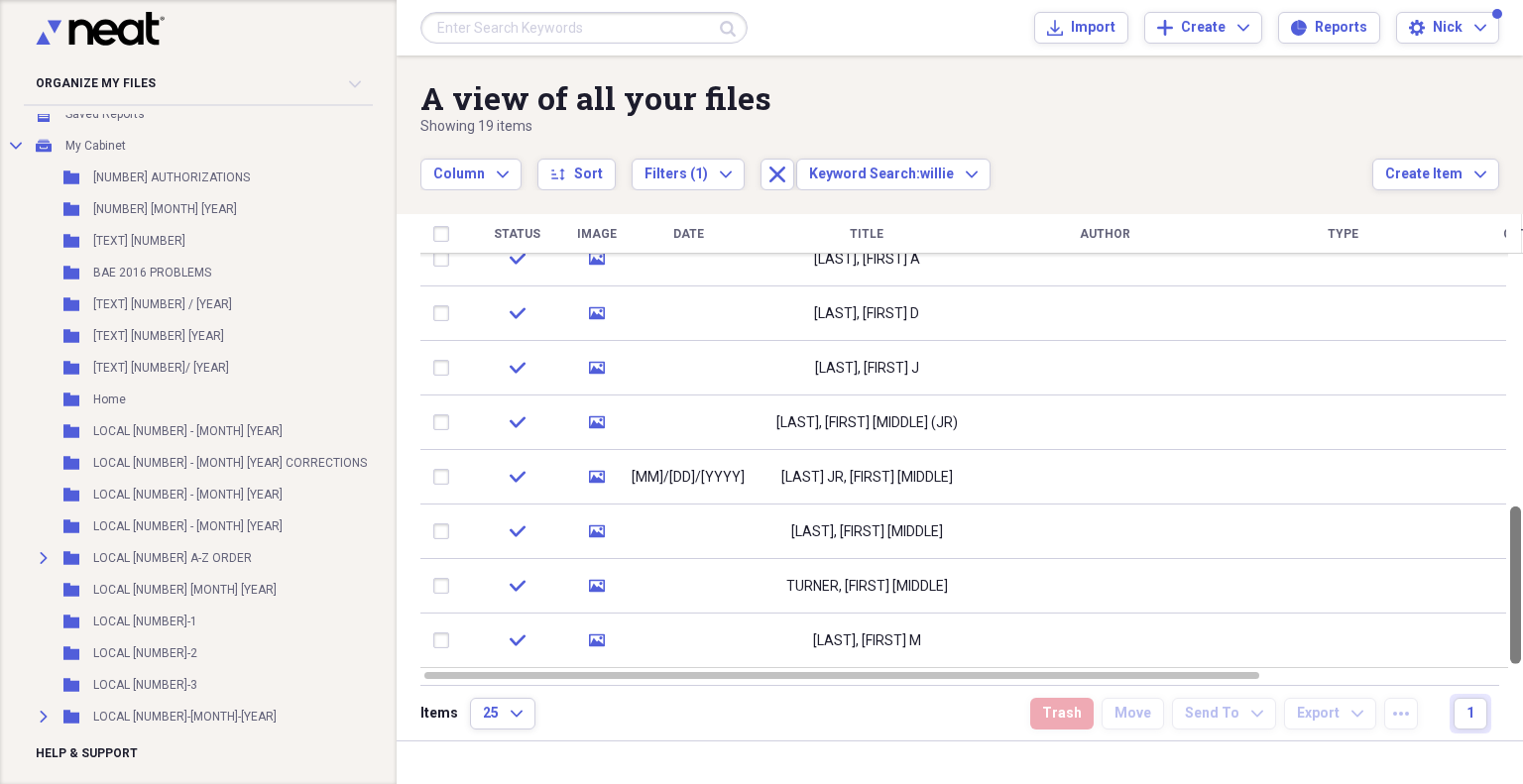 drag, startPoint x: 1522, startPoint y: 546, endPoint x: 1522, endPoint y: 646, distance: 100 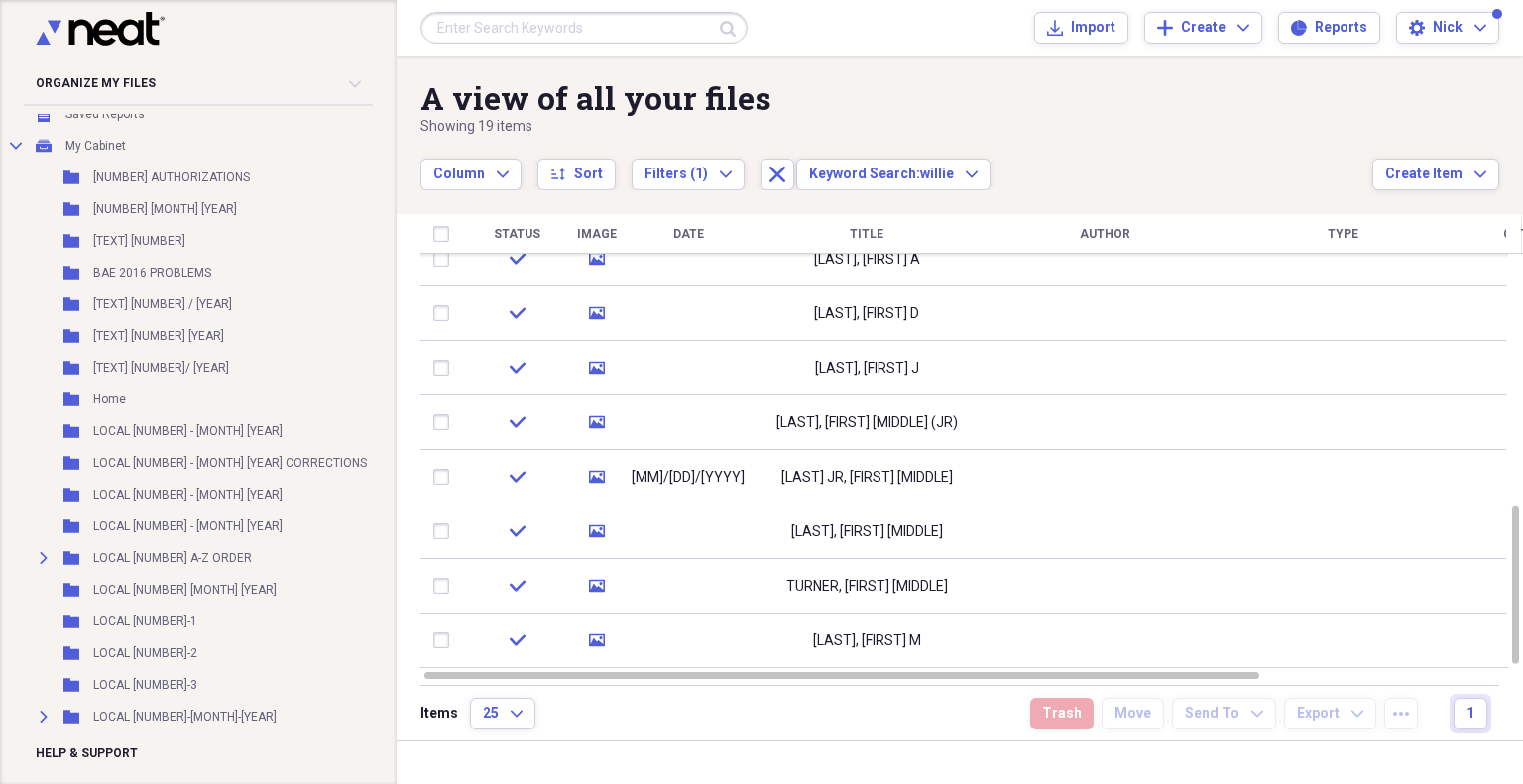 click at bounding box center [584, 28] 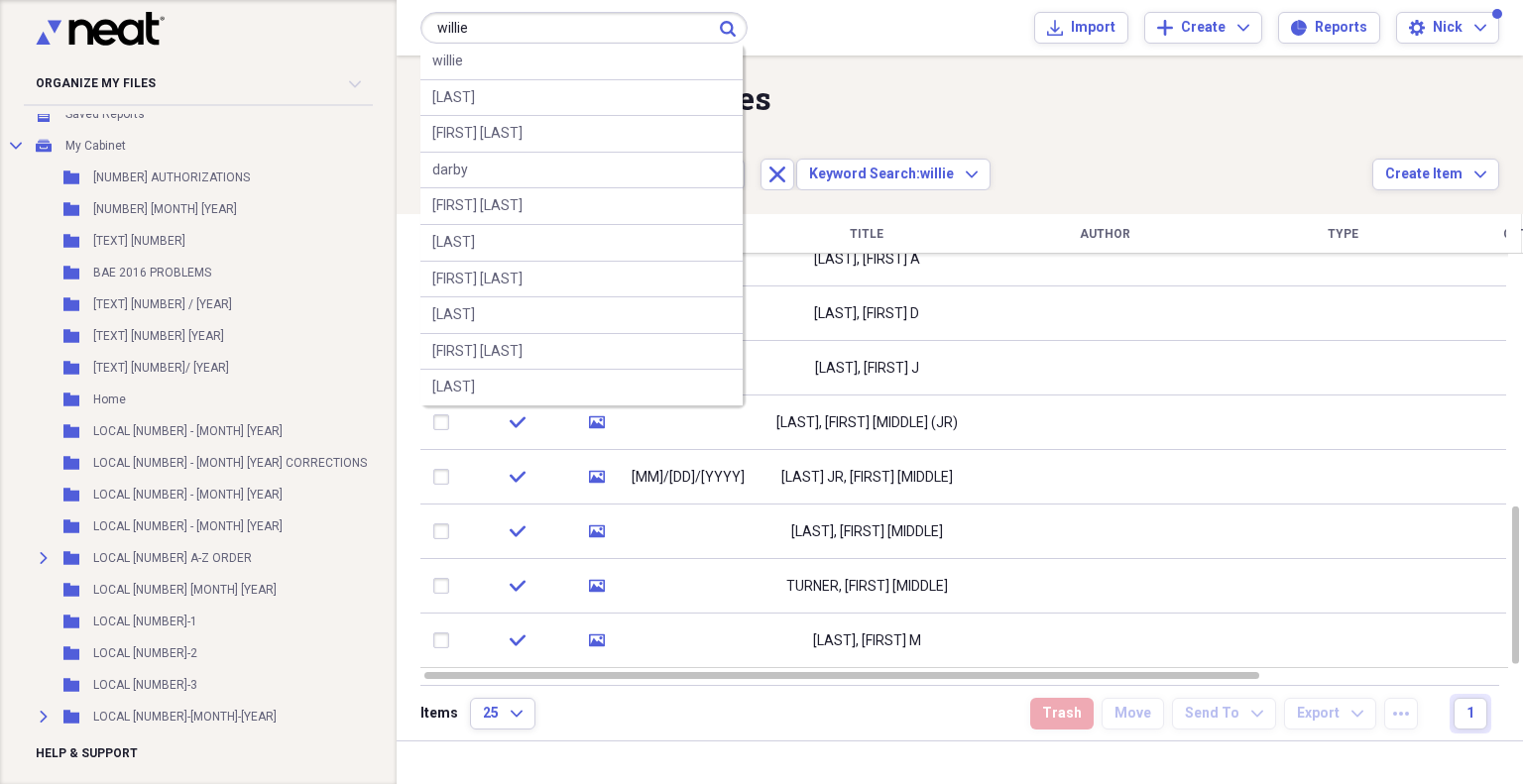 type on "willie" 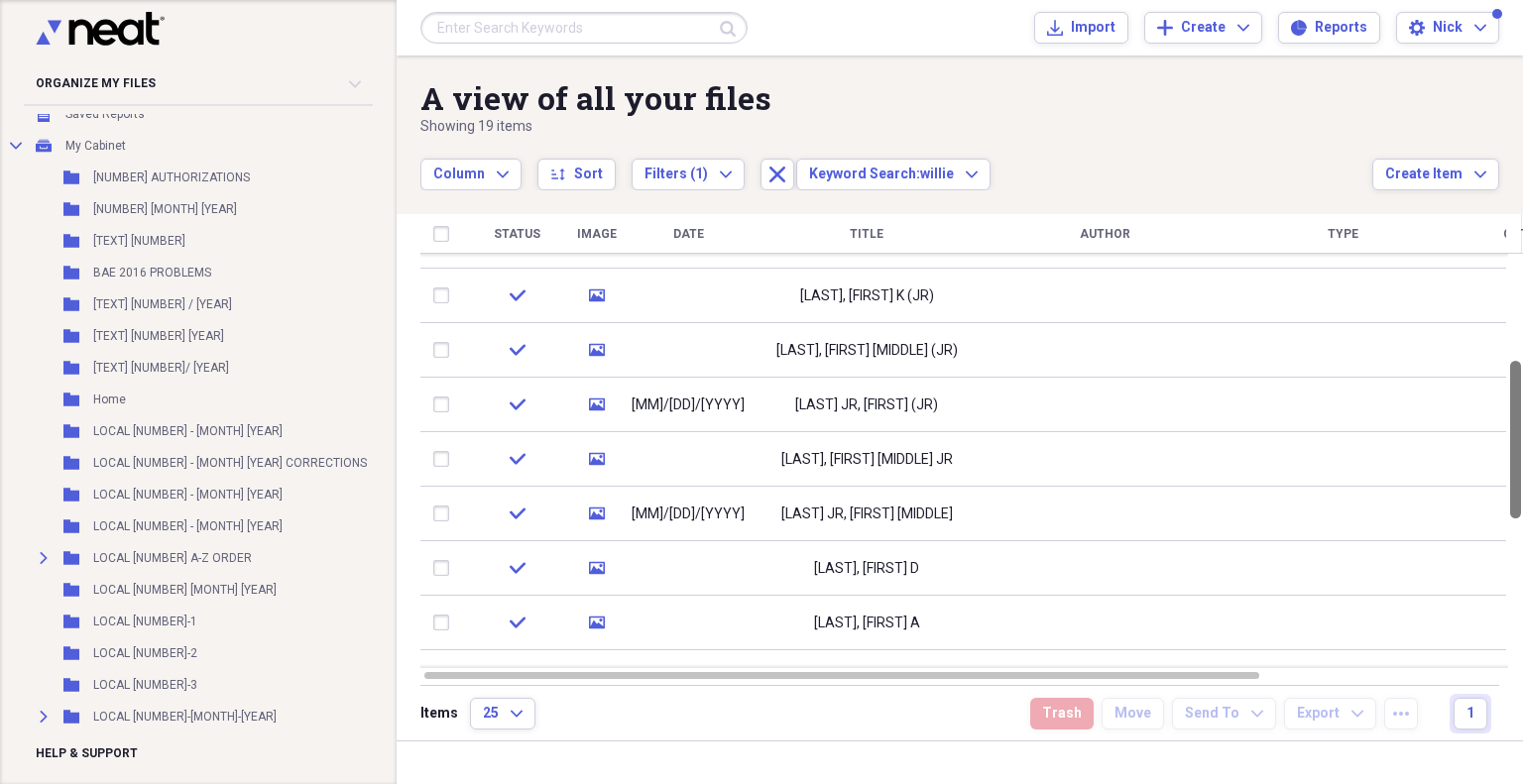 drag, startPoint x: 1516, startPoint y: 332, endPoint x: 1522, endPoint y: 491, distance: 159.11317 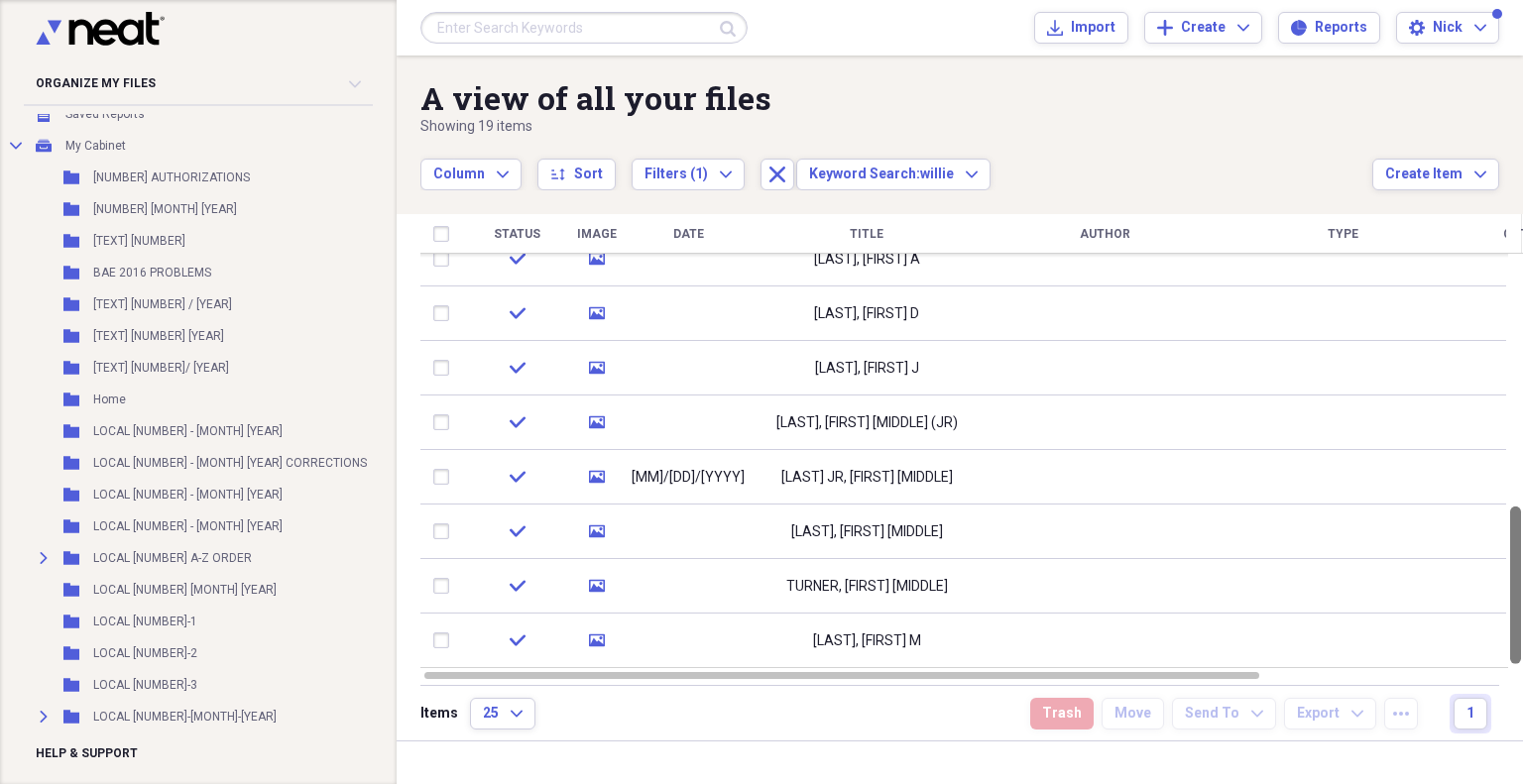 drag, startPoint x: 1522, startPoint y: 491, endPoint x: 1522, endPoint y: 608, distance: 117 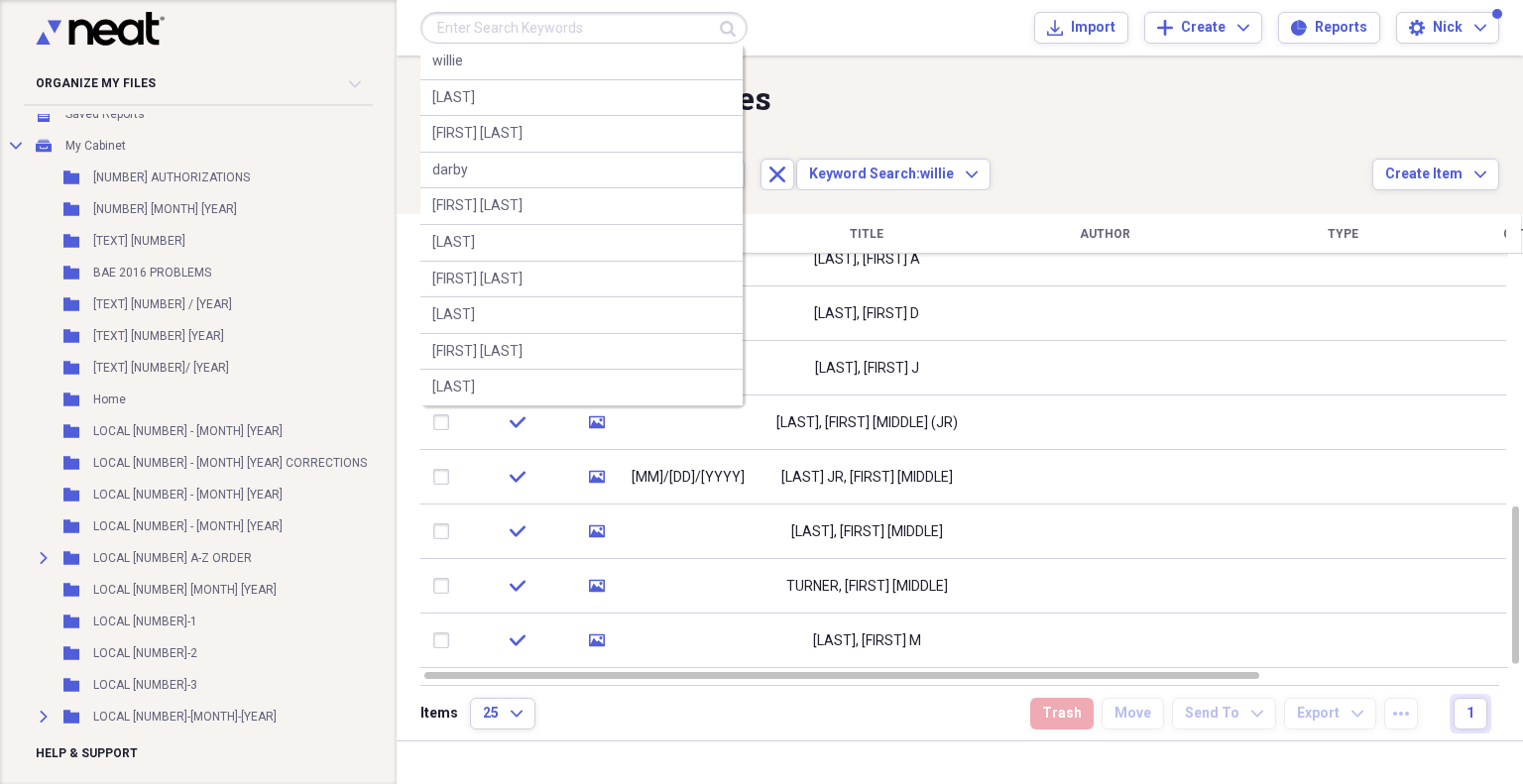 click at bounding box center (584, 28) 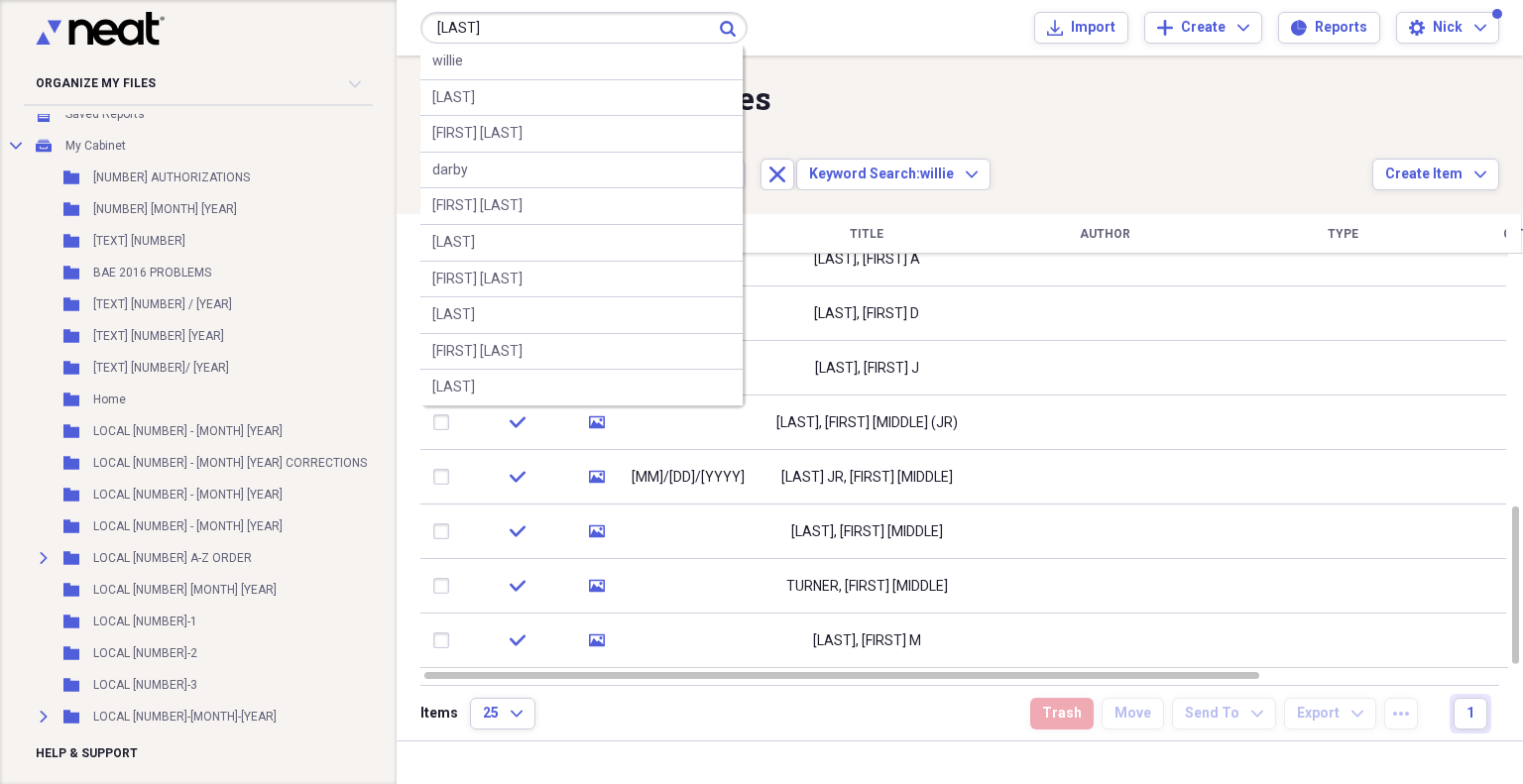 type on "[LAST]" 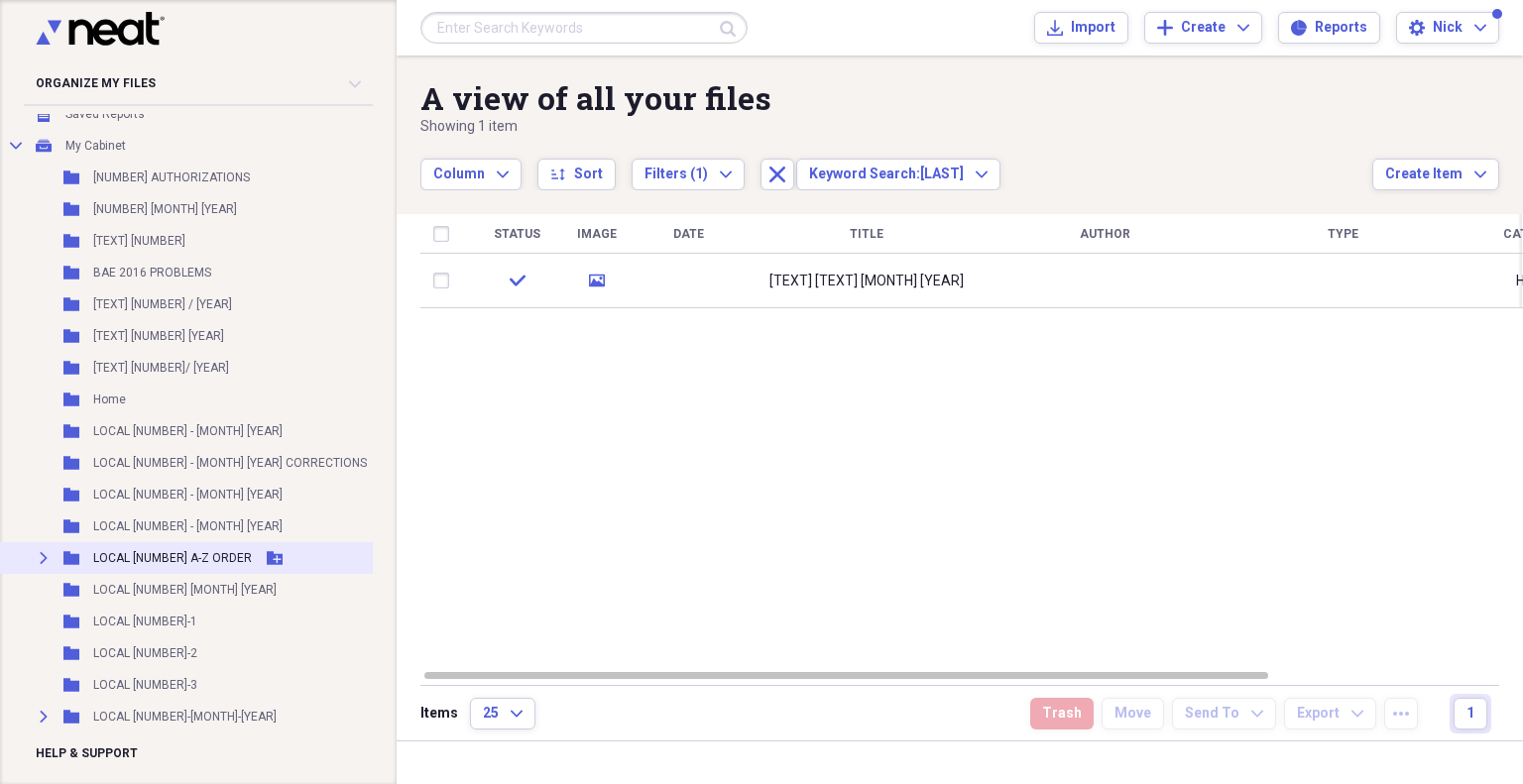 click on "LOCAL [NUMBER] A-Z ORDER" at bounding box center (173, 558) 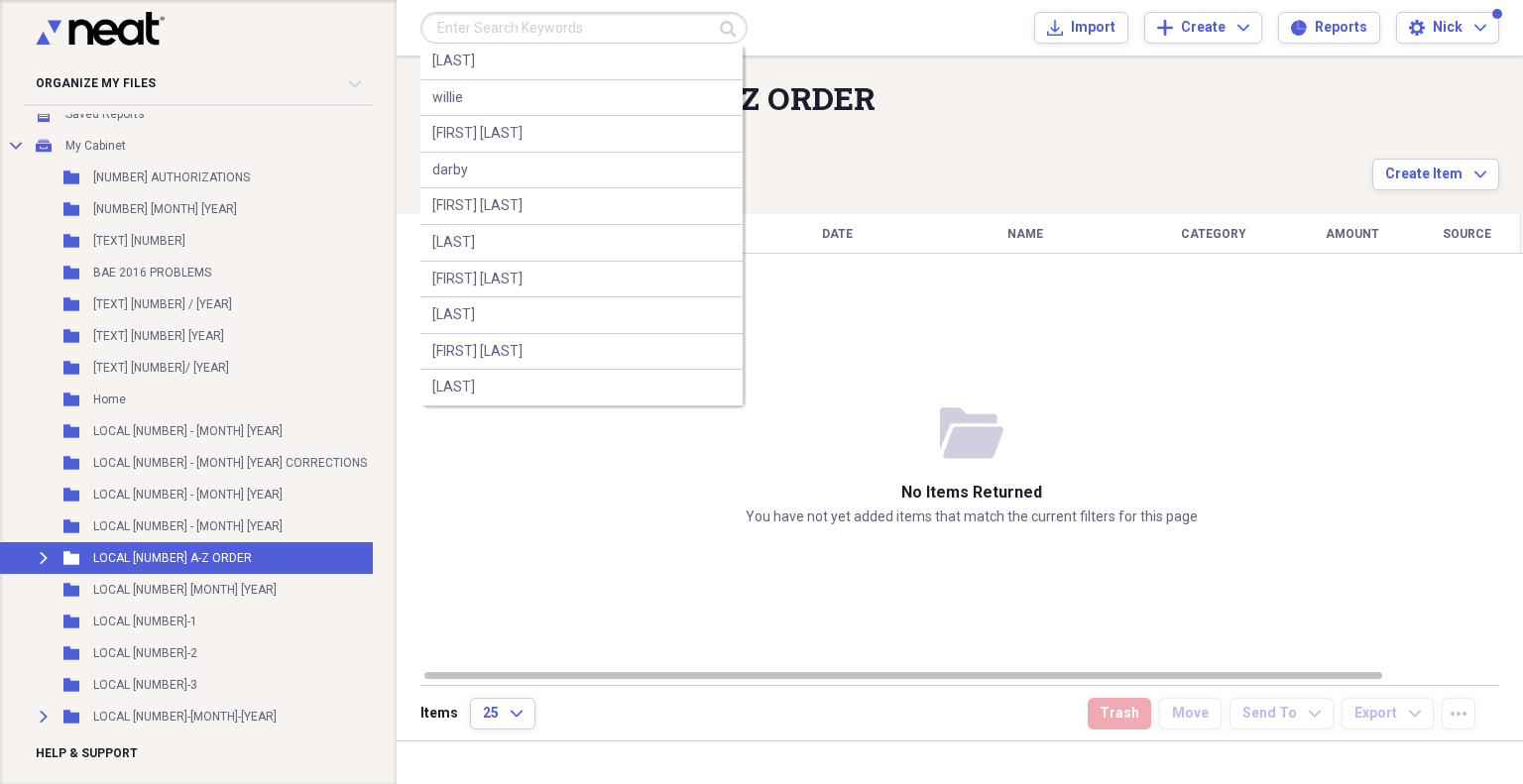 click at bounding box center (584, 28) 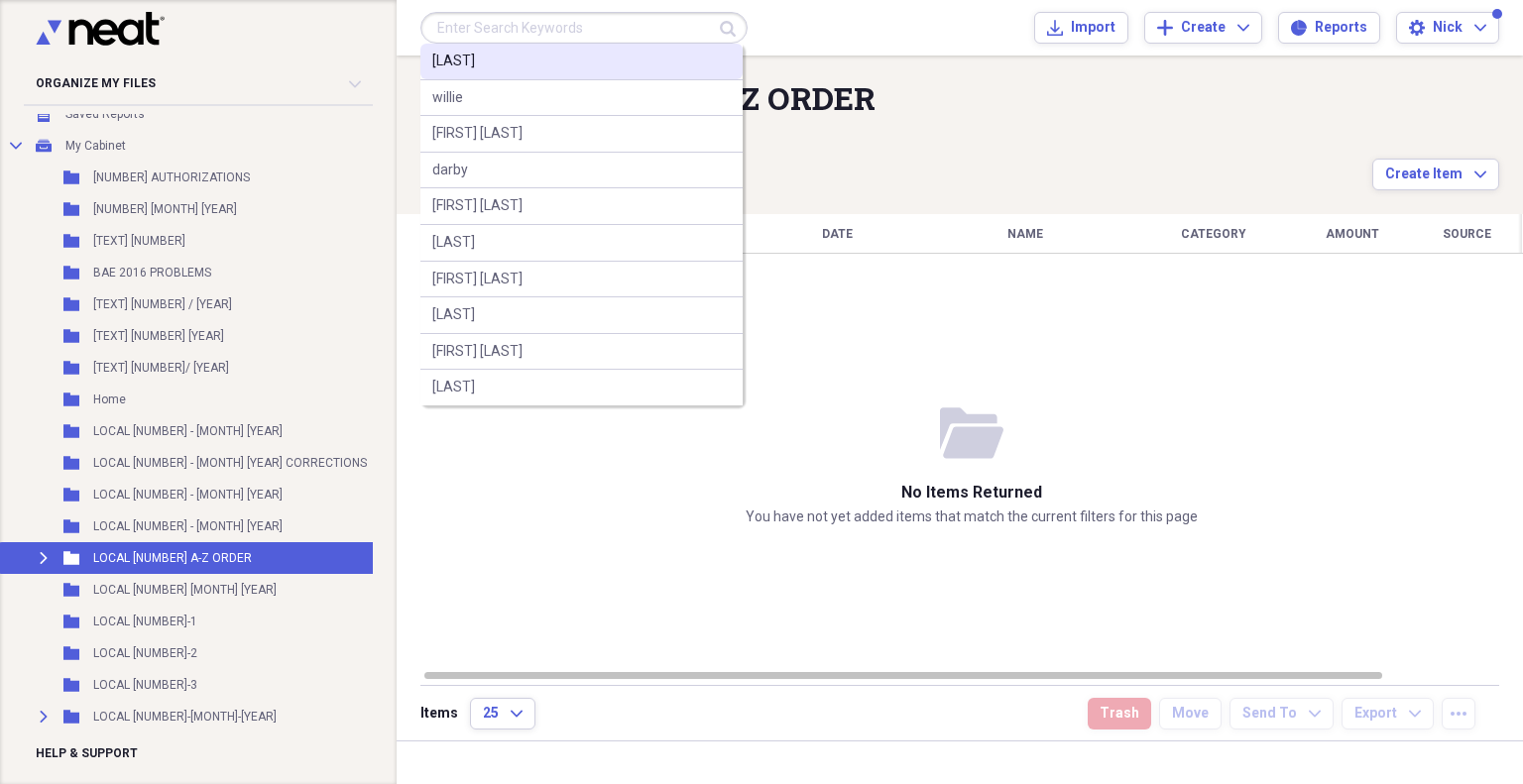 click on "[LAST]" at bounding box center [581, 61] 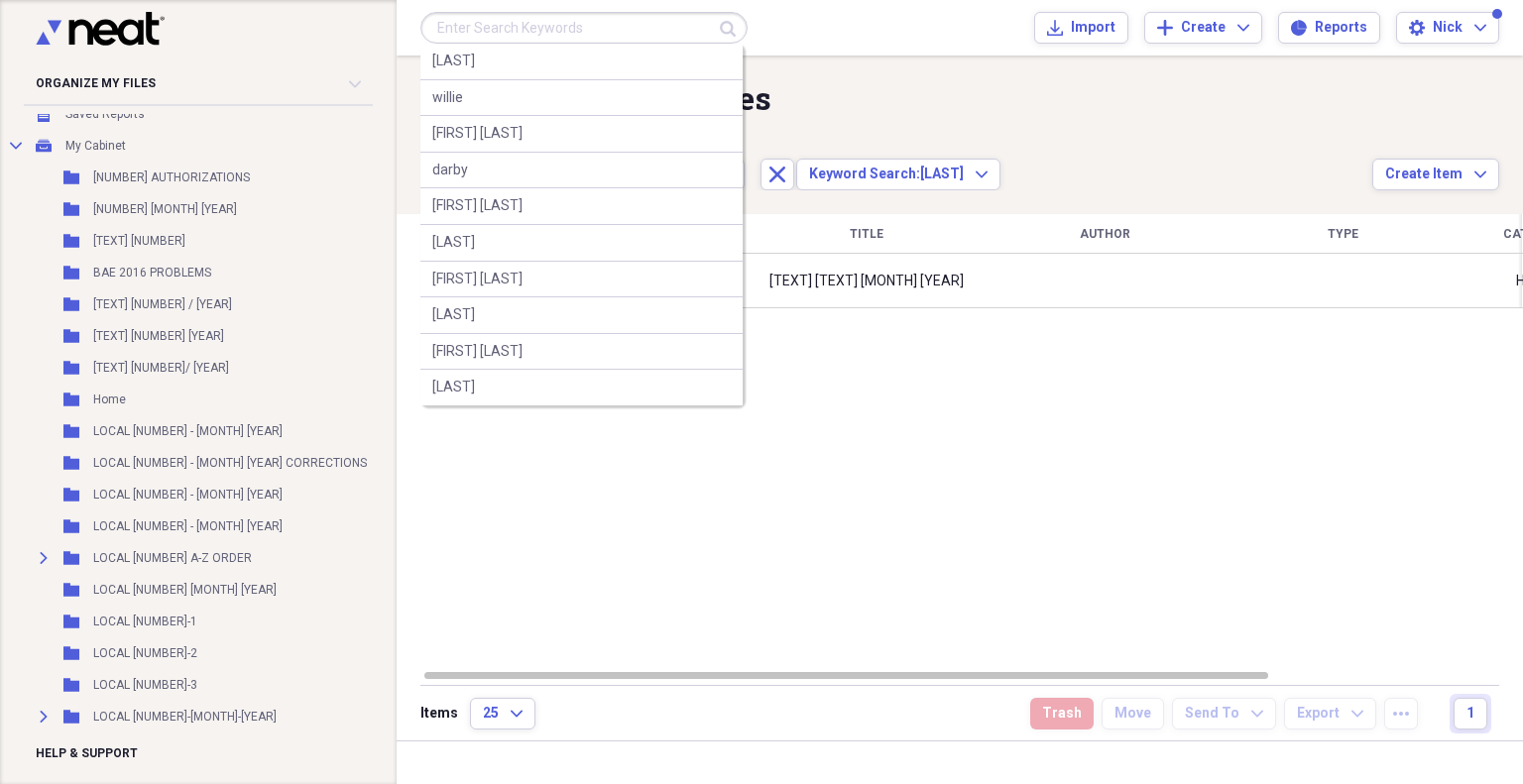 click at bounding box center (584, 28) 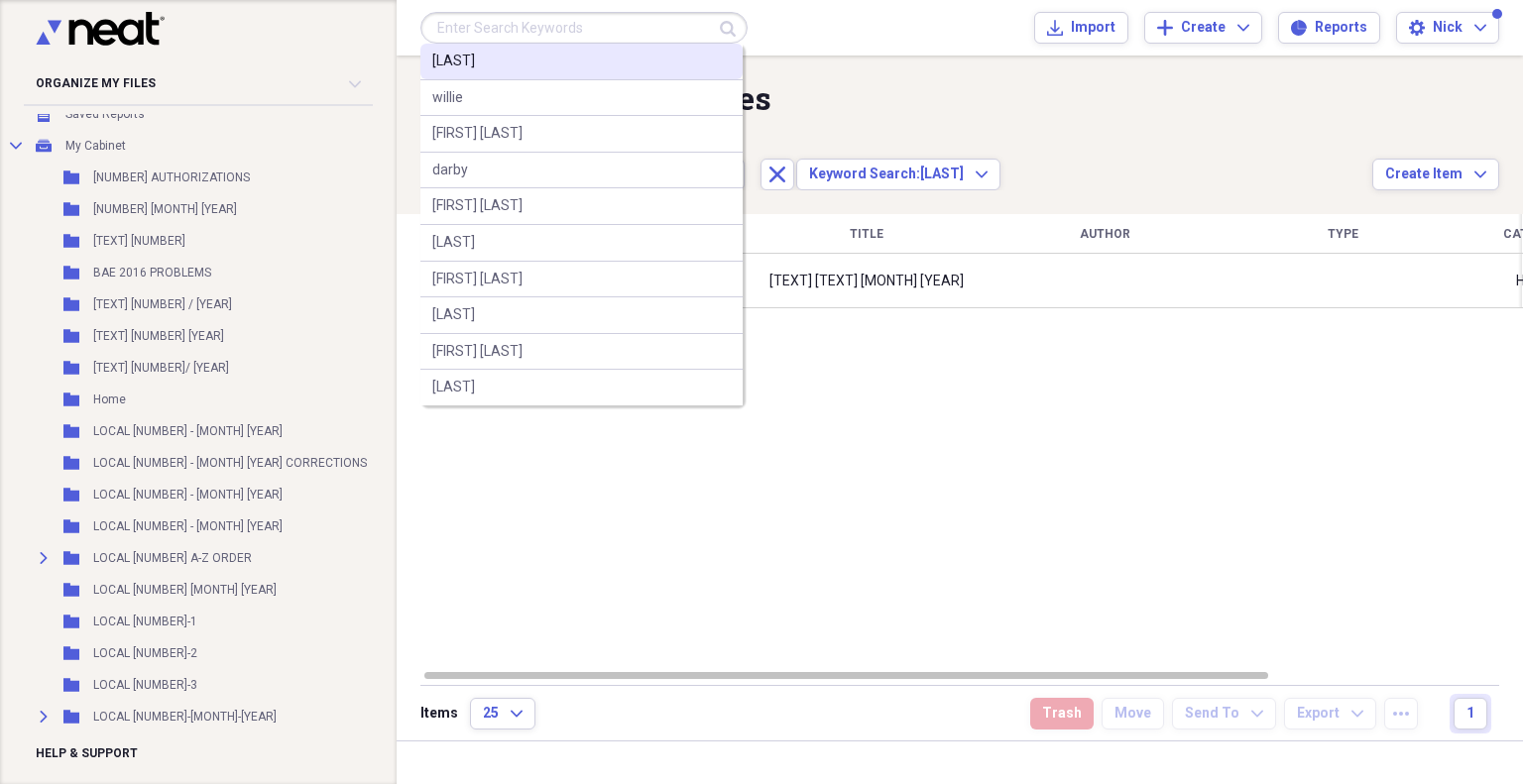 click on "[LAST]" at bounding box center (581, 61) 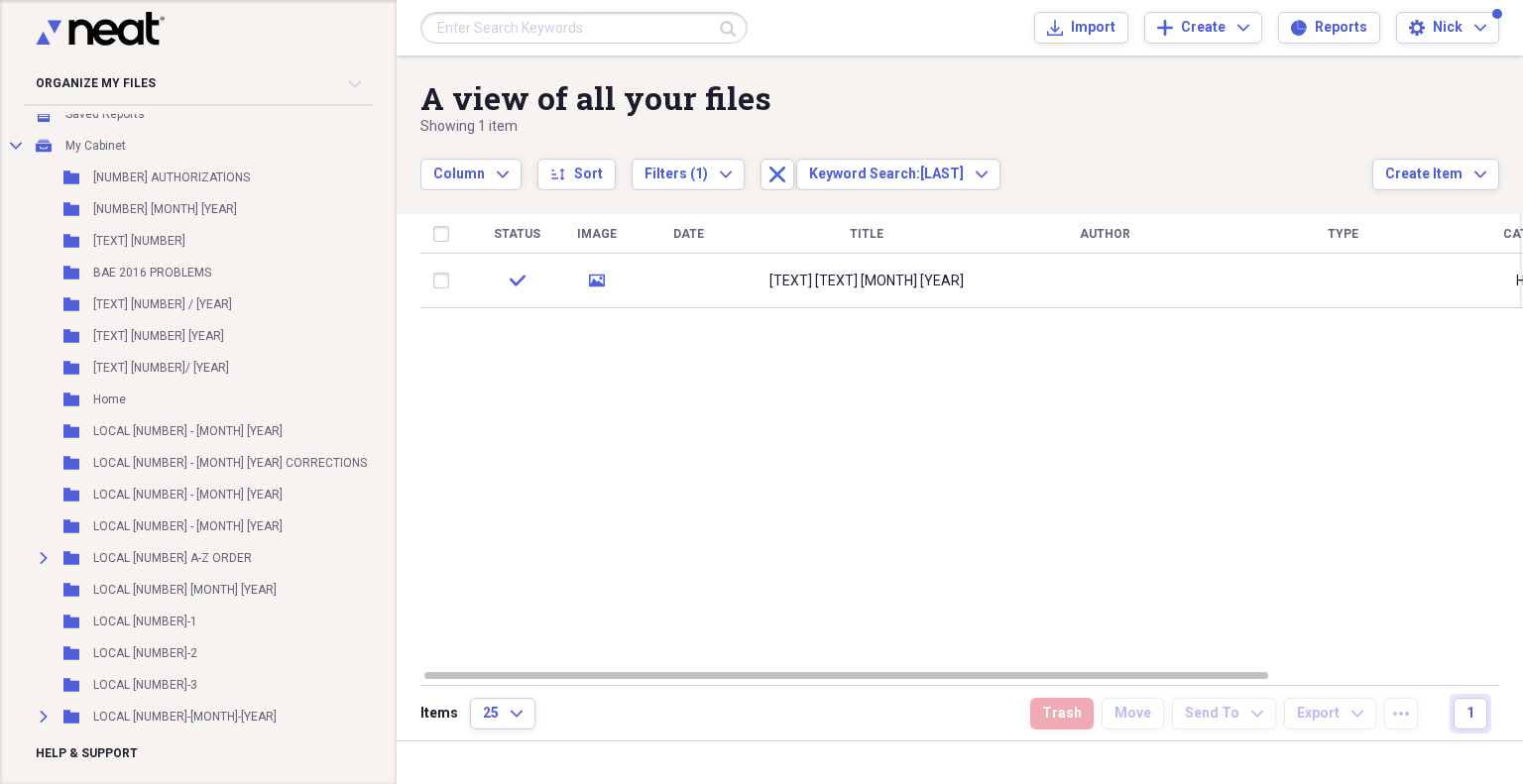 scroll, scrollTop: 0, scrollLeft: 0, axis: both 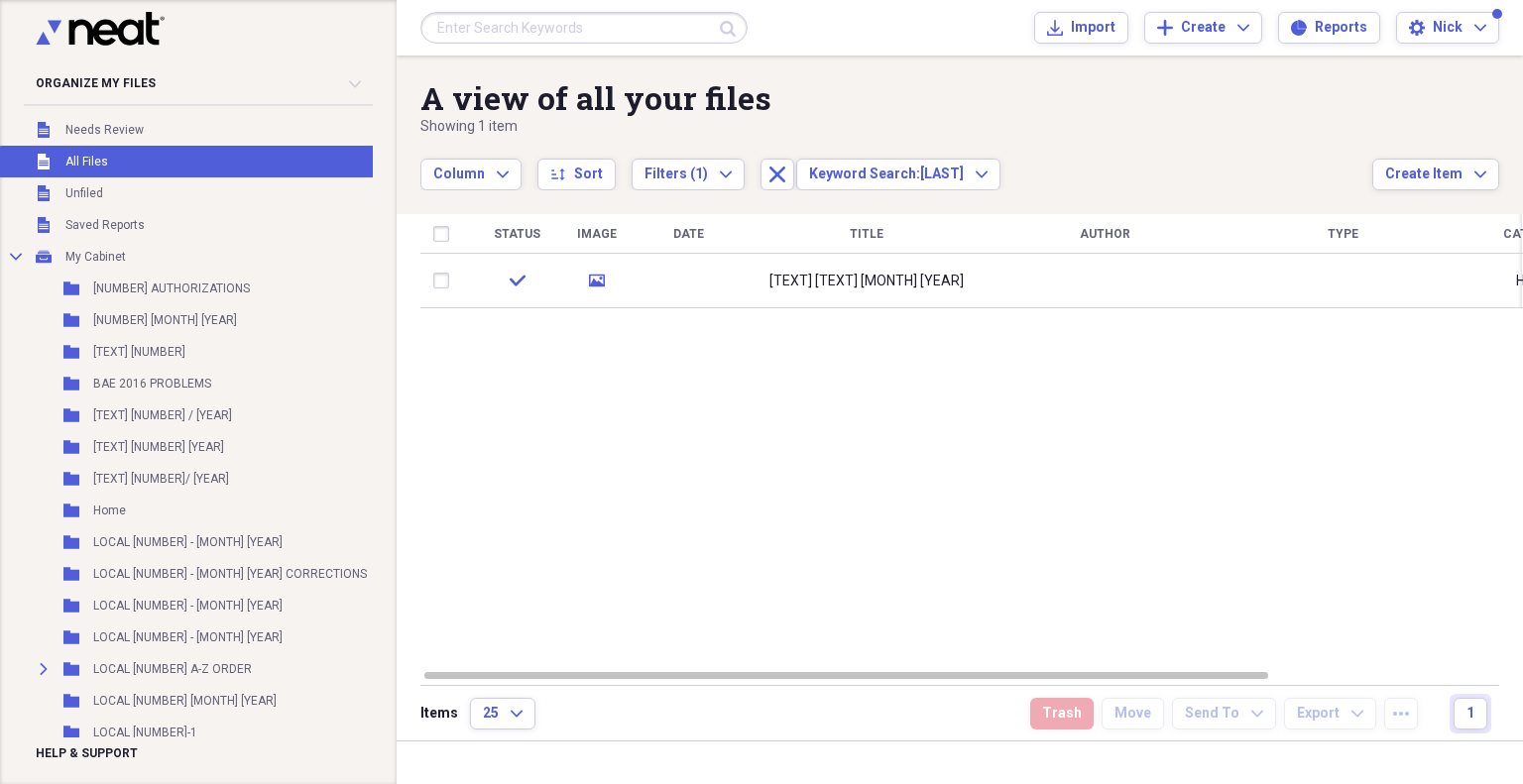 drag, startPoint x: 378, startPoint y: 527, endPoint x: 393, endPoint y: 636, distance: 110.02727 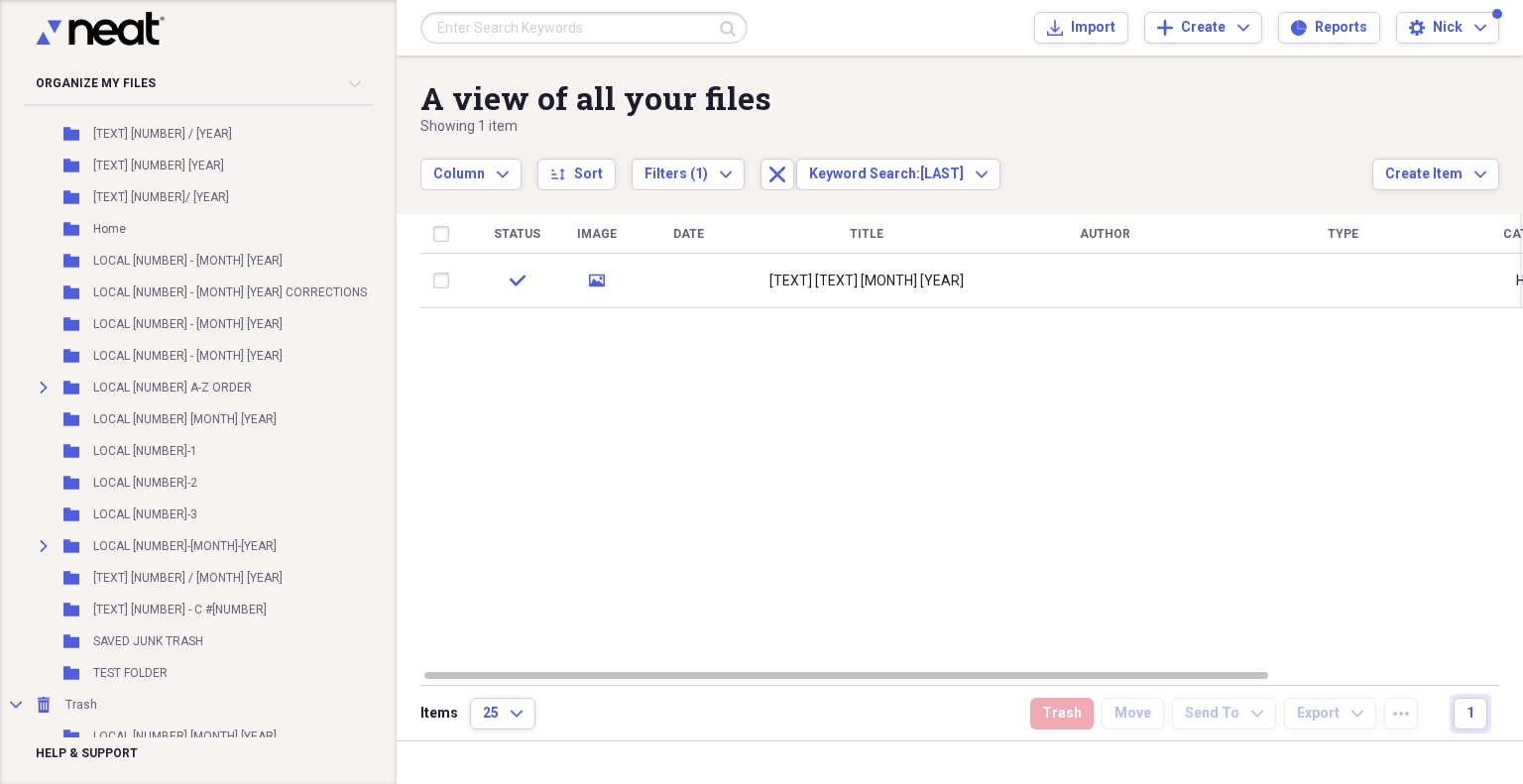 scroll, scrollTop: 290, scrollLeft: 0, axis: vertical 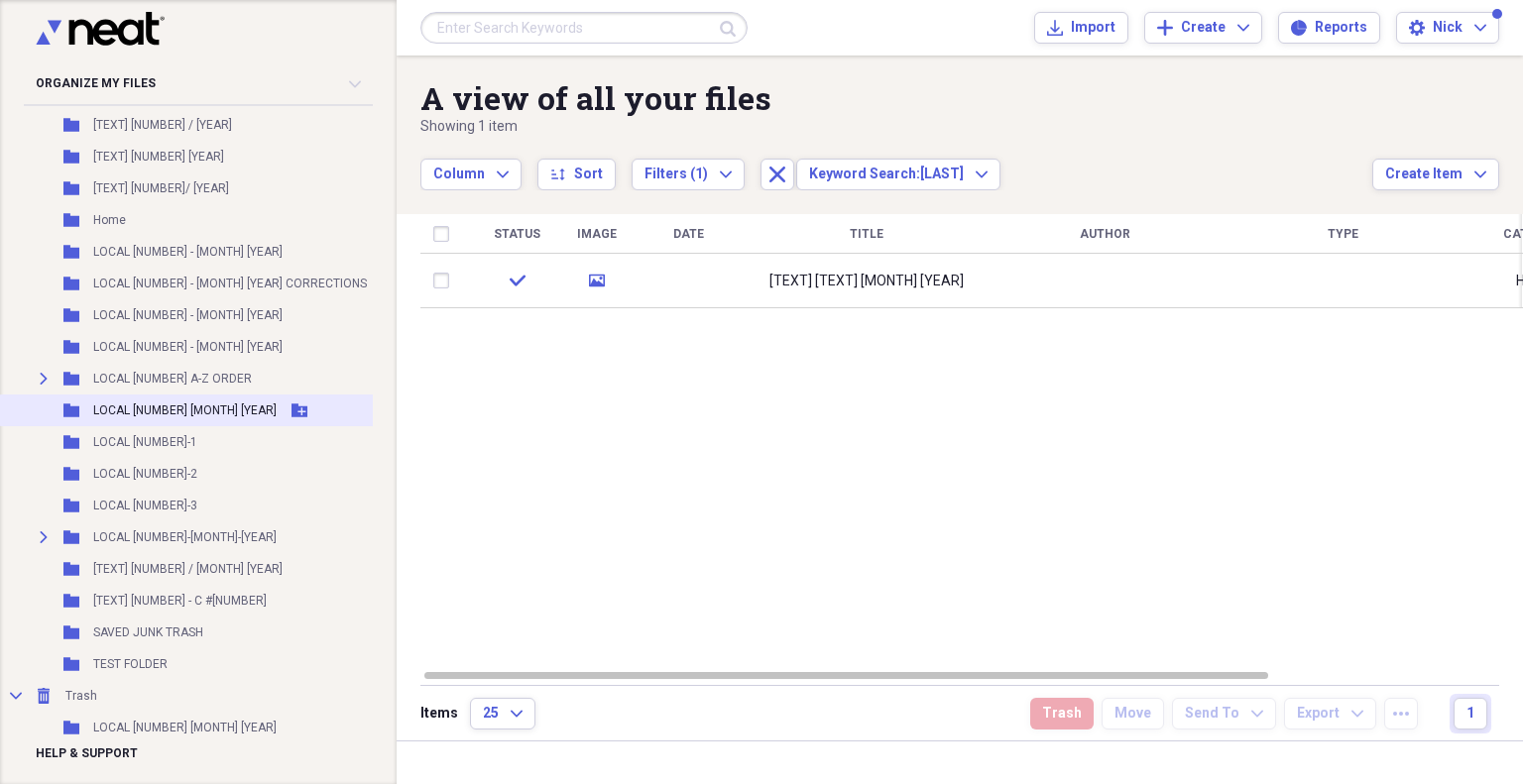 click on "LOCAL [NUMBER] [MONTH] [YEAR]" at bounding box center [184, 410] 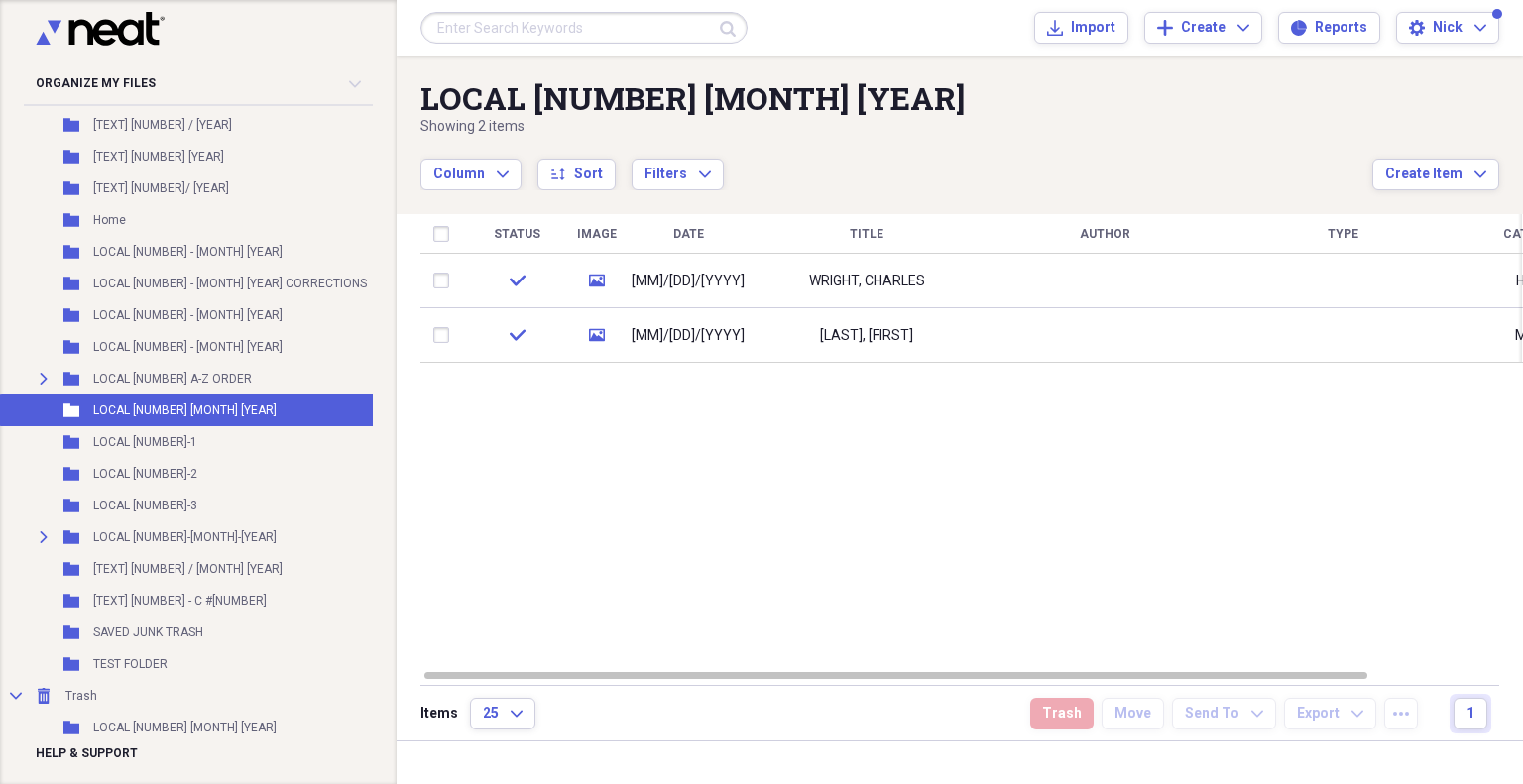 click at bounding box center (584, 28) 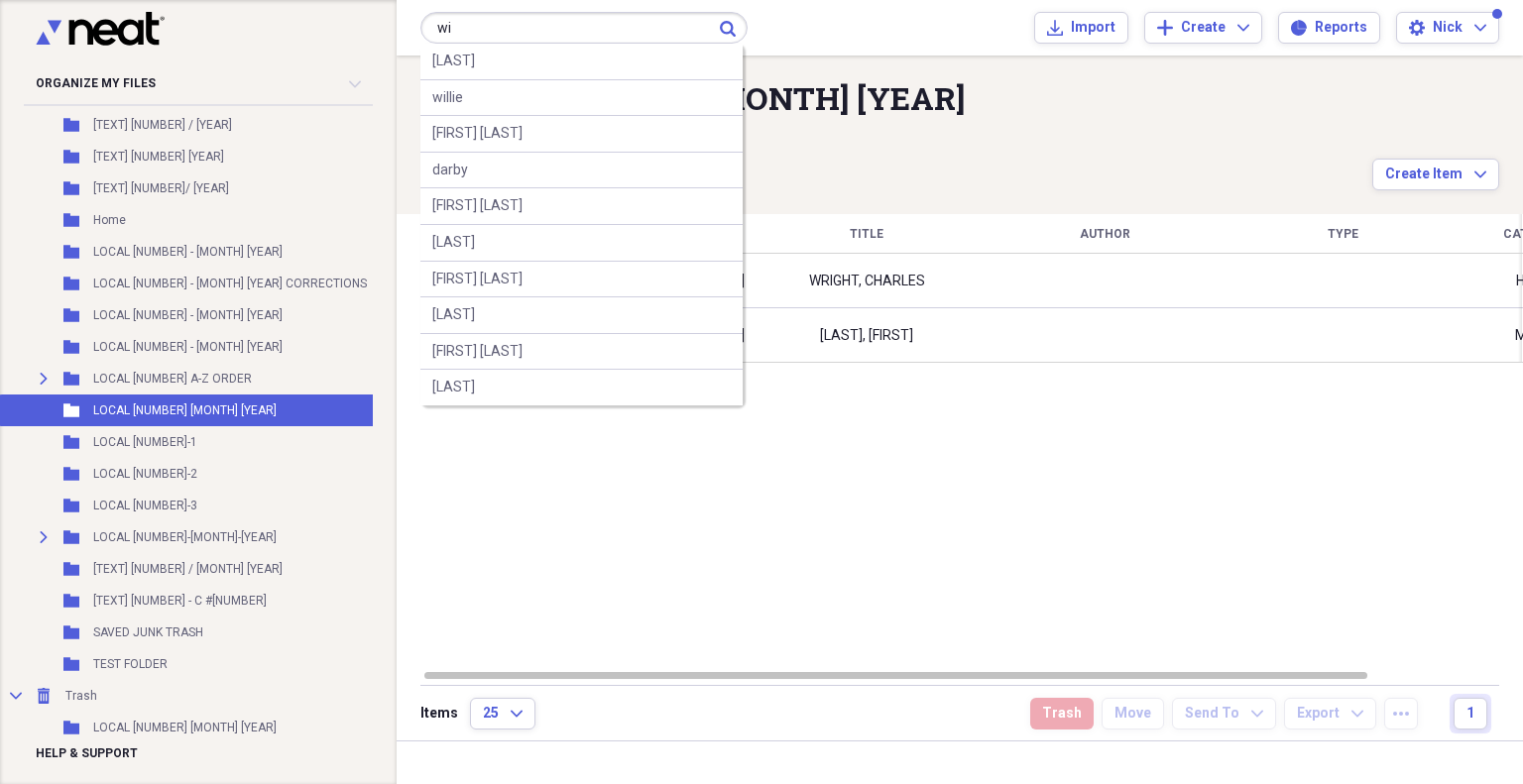 type on "w" 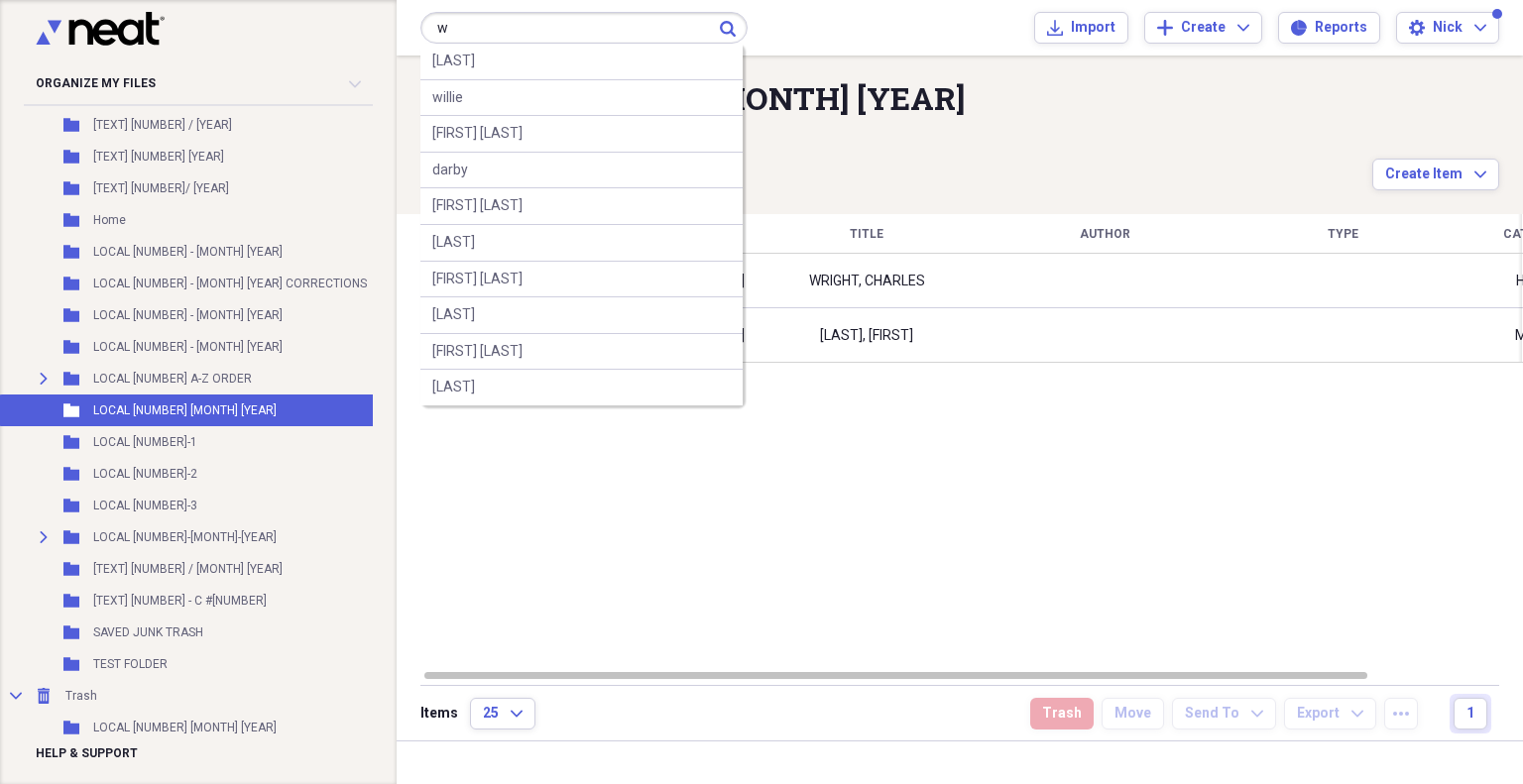 type 